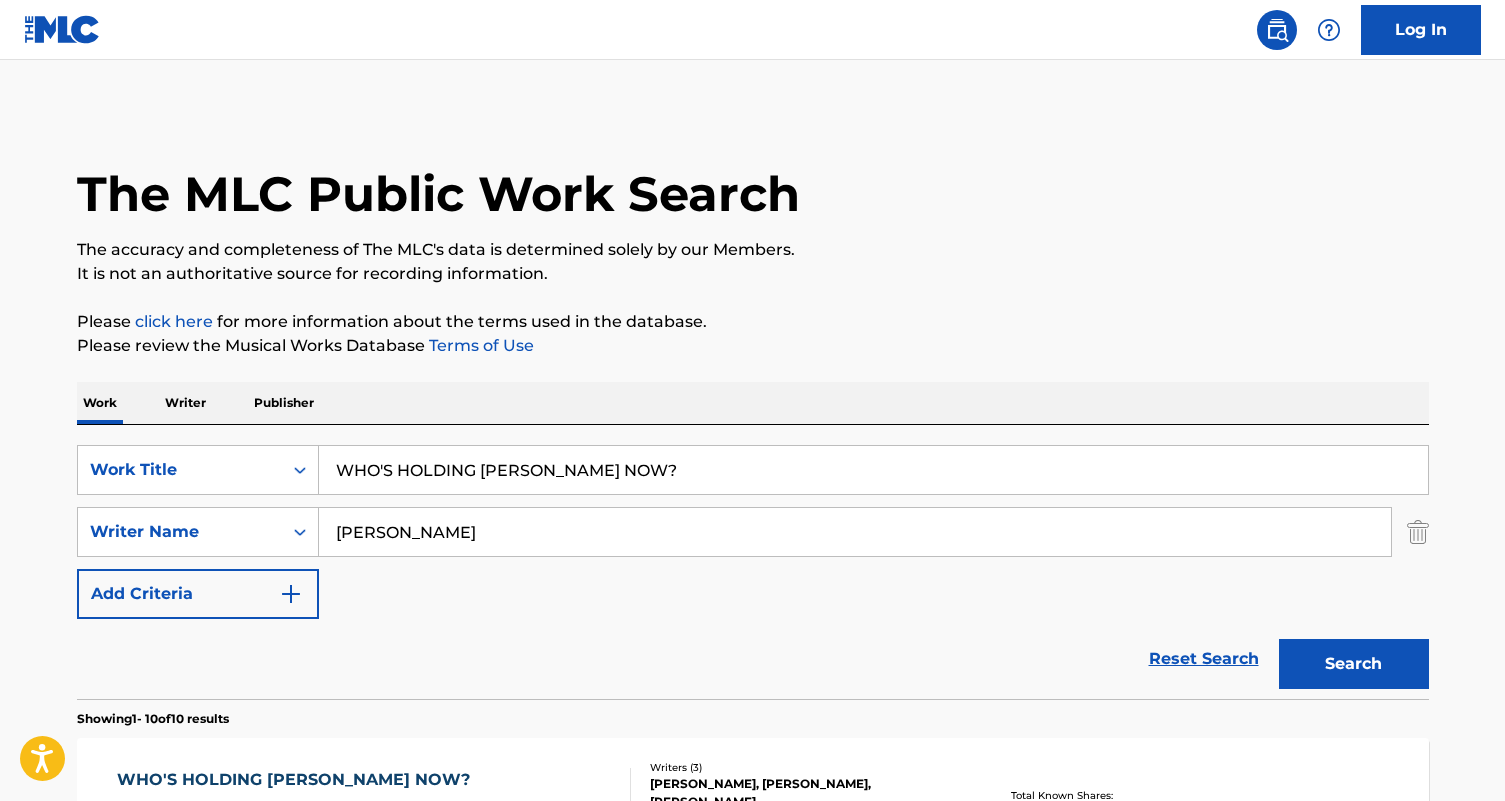 scroll, scrollTop: 363, scrollLeft: 0, axis: vertical 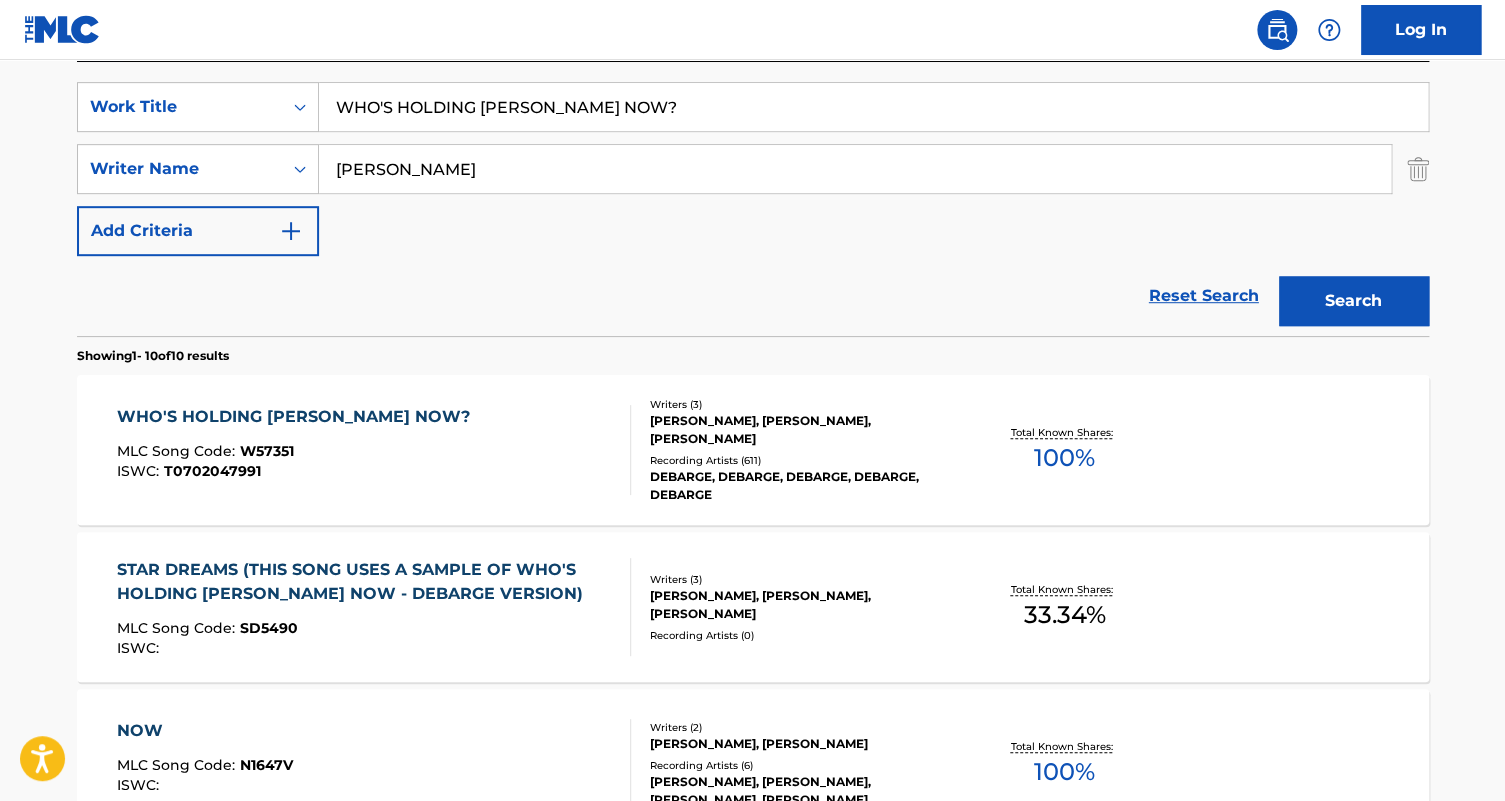 drag, startPoint x: 619, startPoint y: 107, endPoint x: 326, endPoint y: 97, distance: 293.1706 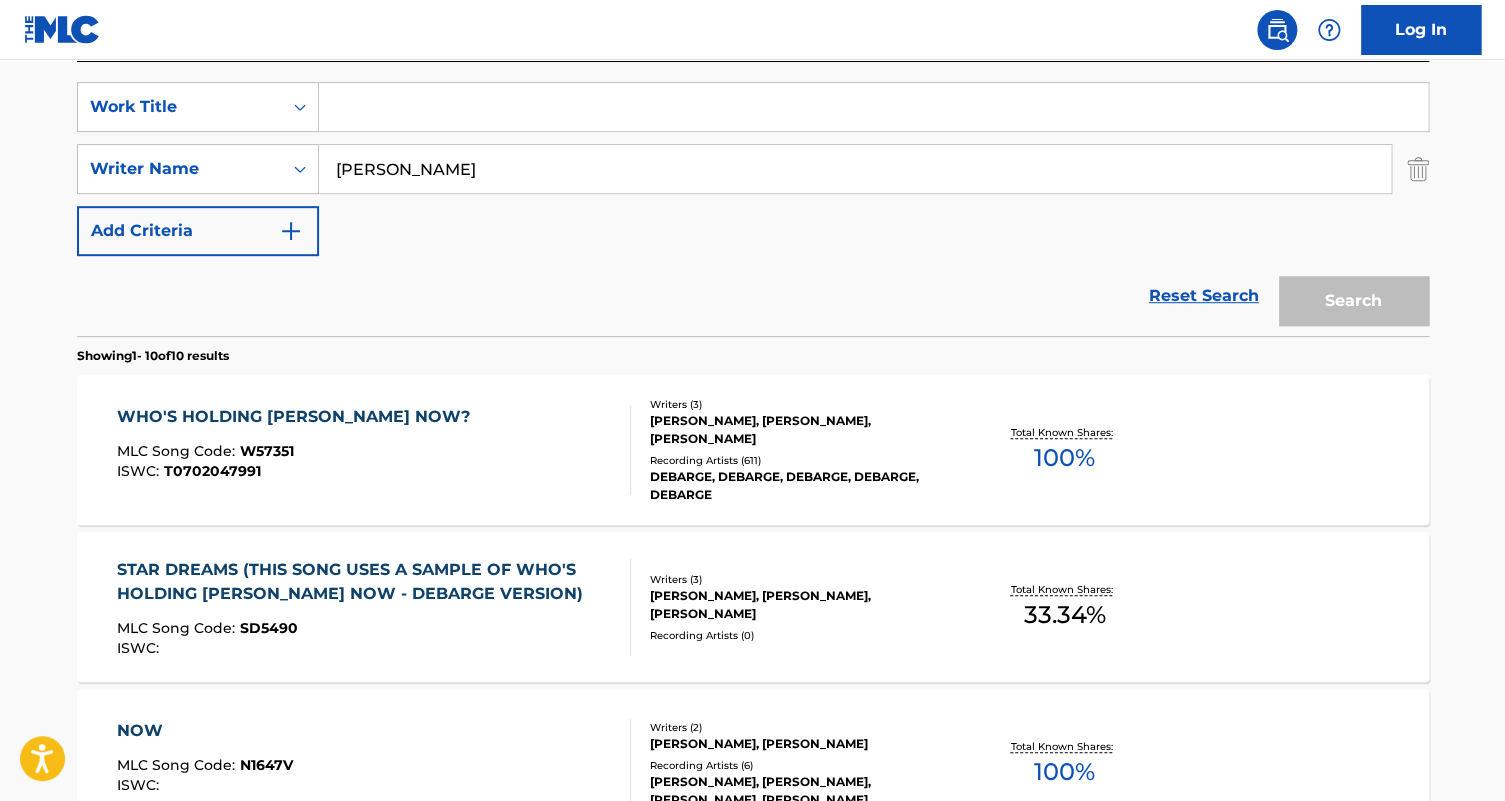 paste on "MORNIN' (VOCAL)" 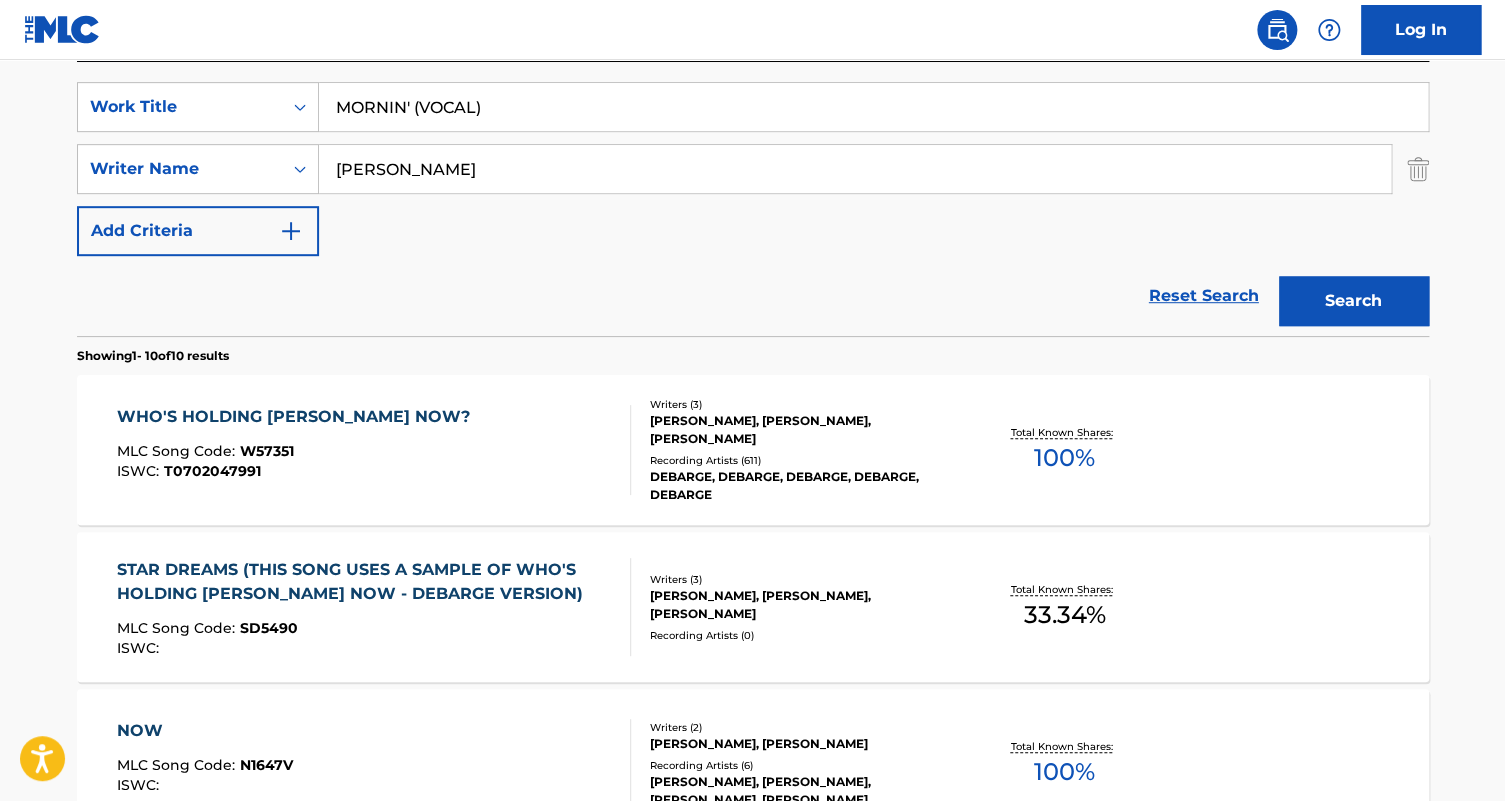 drag, startPoint x: 533, startPoint y: 105, endPoint x: 461, endPoint y: 74, distance: 78.39005 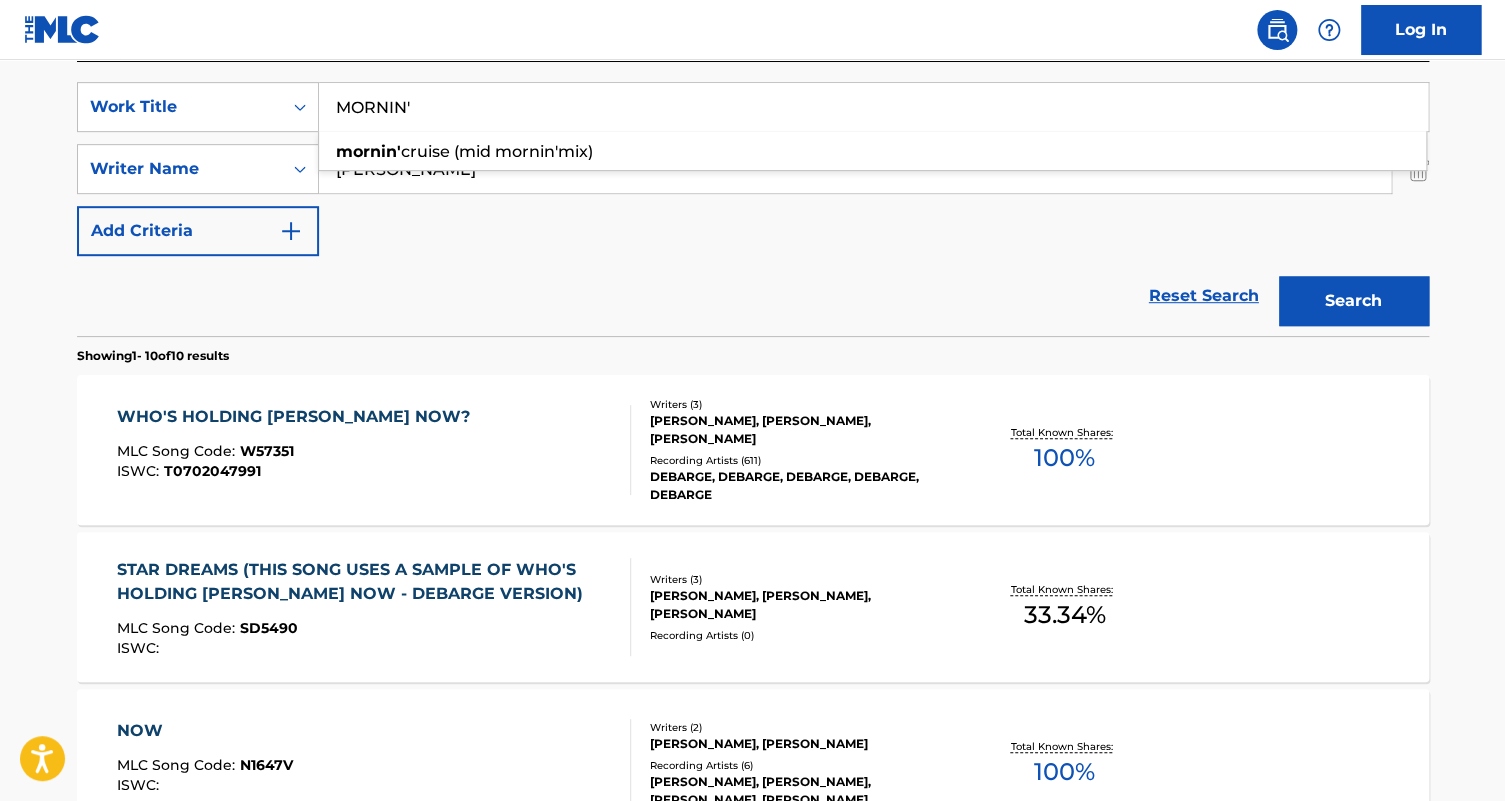 type on "MORNIN'" 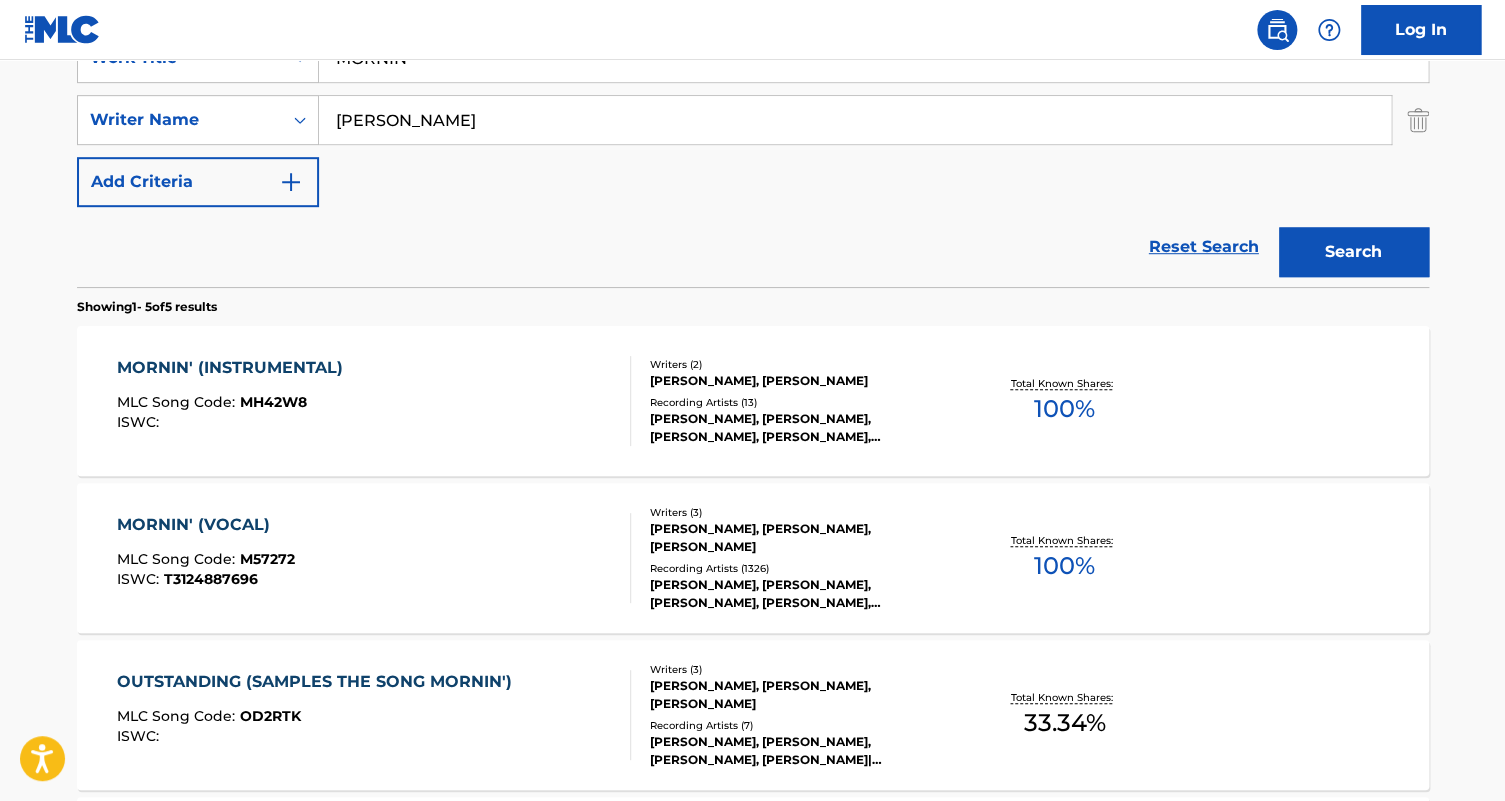 scroll, scrollTop: 454, scrollLeft: 0, axis: vertical 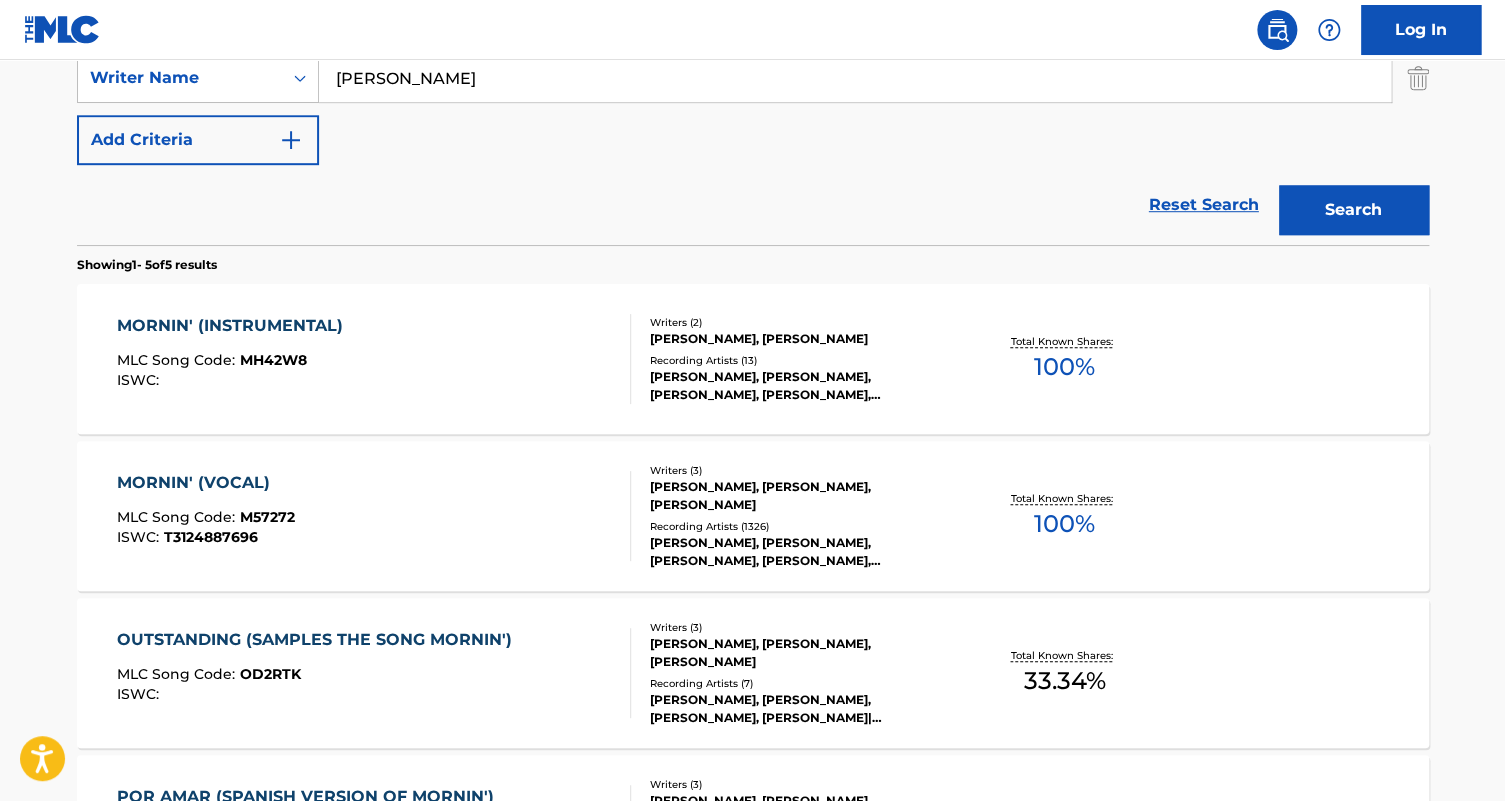 click on "MORNIN' (VOCAL) MLC Song Code : M57272 ISWC : T3124887696 Writers ( 3 ) [PERSON_NAME], [PERSON_NAME], [PERSON_NAME] Recording Artists ( 1326 ) [PERSON_NAME], [PERSON_NAME], [PERSON_NAME], [PERSON_NAME], [PERSON_NAME] Total Known Shares: 100 %" at bounding box center (753, 516) 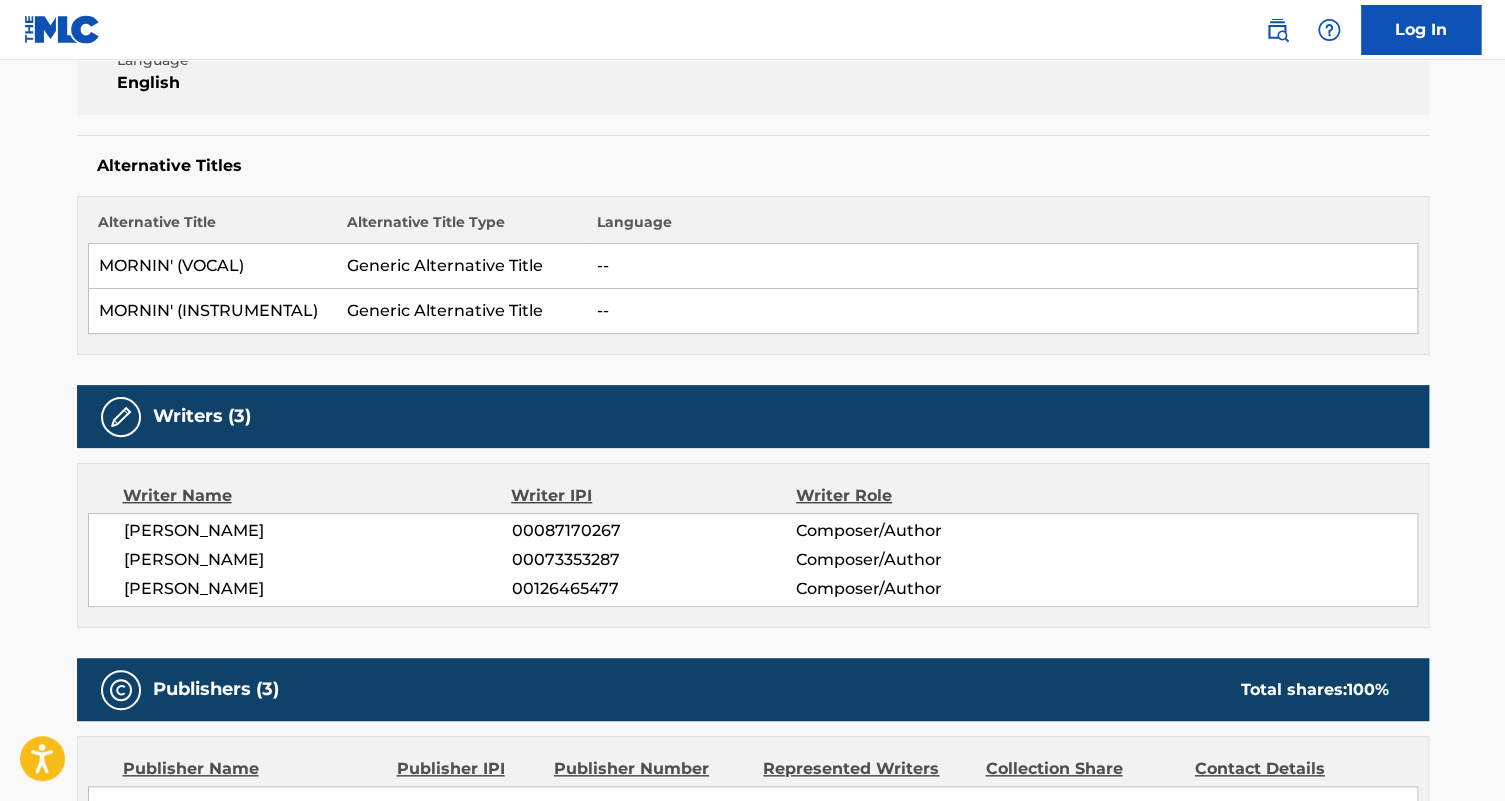 scroll, scrollTop: 0, scrollLeft: 0, axis: both 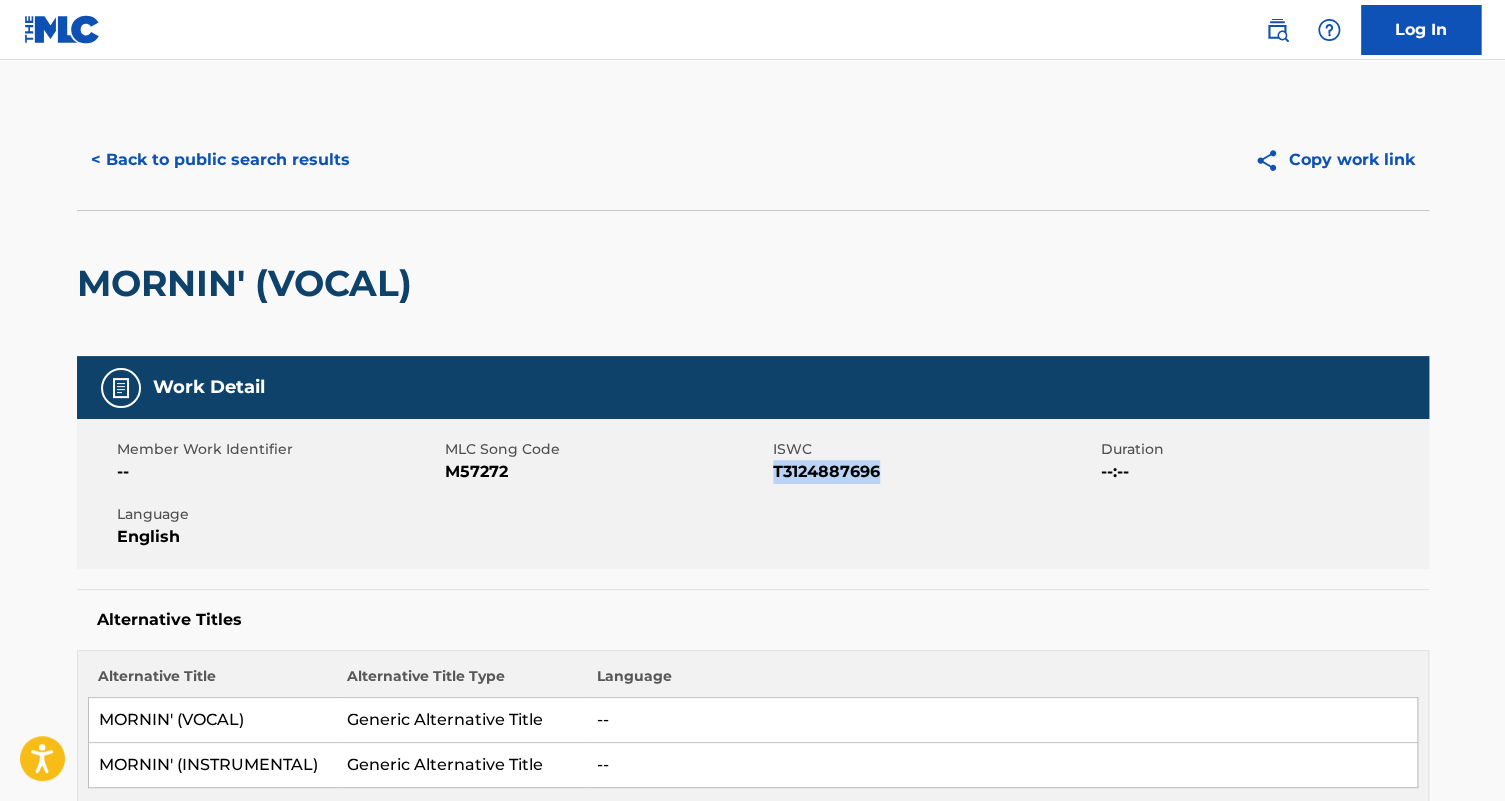 drag, startPoint x: 887, startPoint y: 479, endPoint x: 777, endPoint y: 470, distance: 110.36757 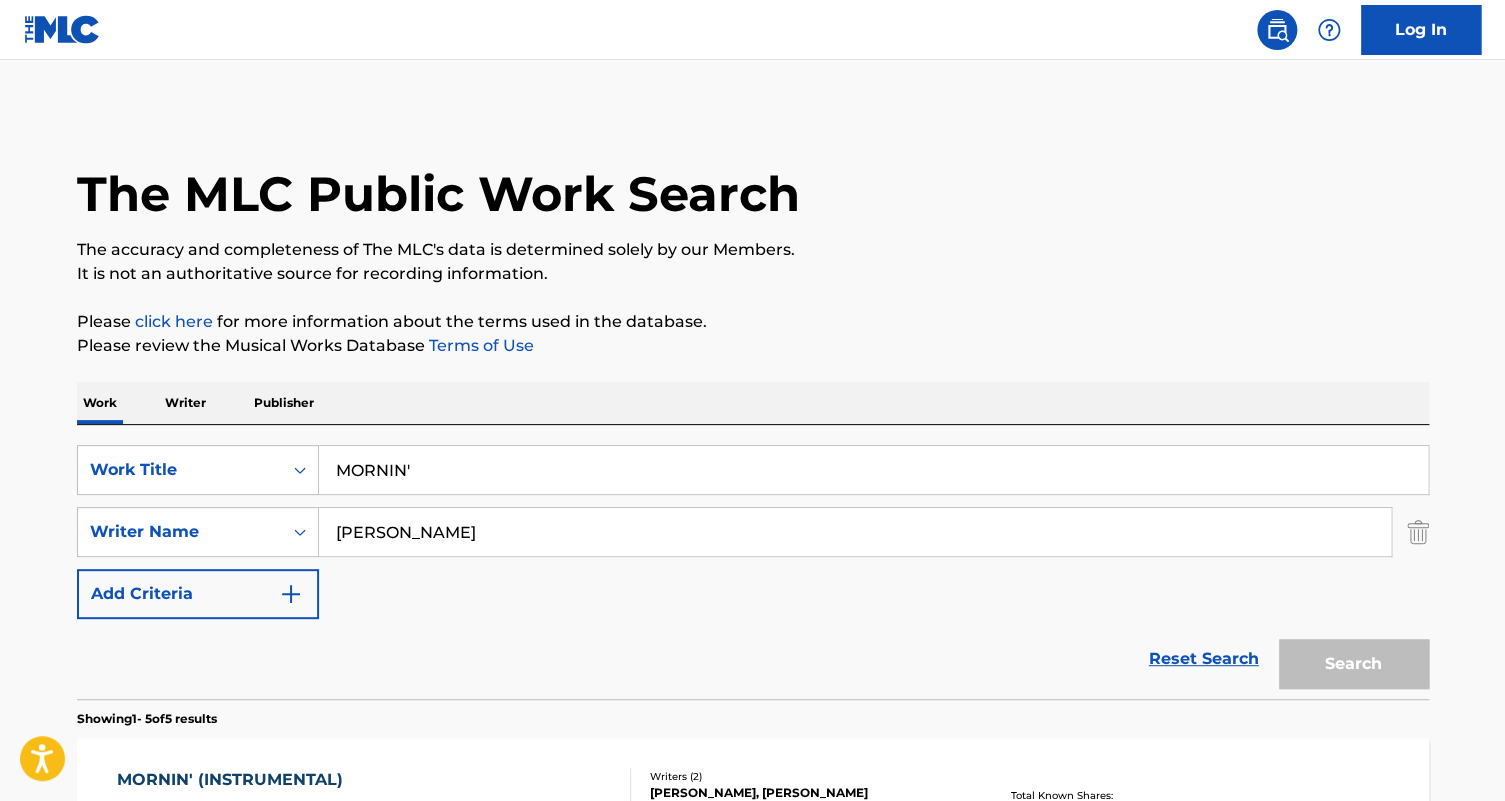 scroll, scrollTop: 444, scrollLeft: 0, axis: vertical 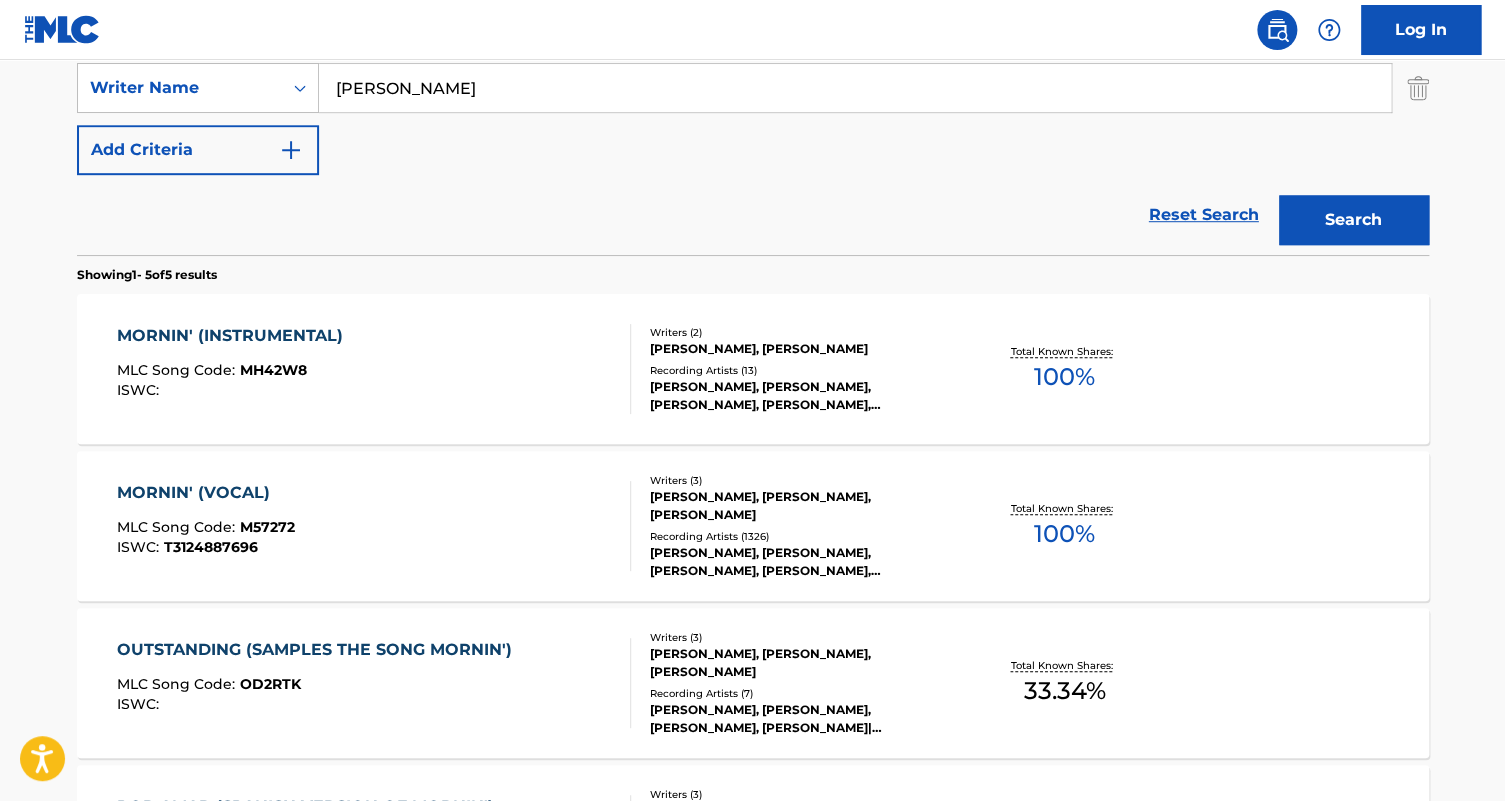 click on "MORNIN' (VOCAL) MLC Song Code : M57272 ISWC : T3124887696" at bounding box center (374, 526) 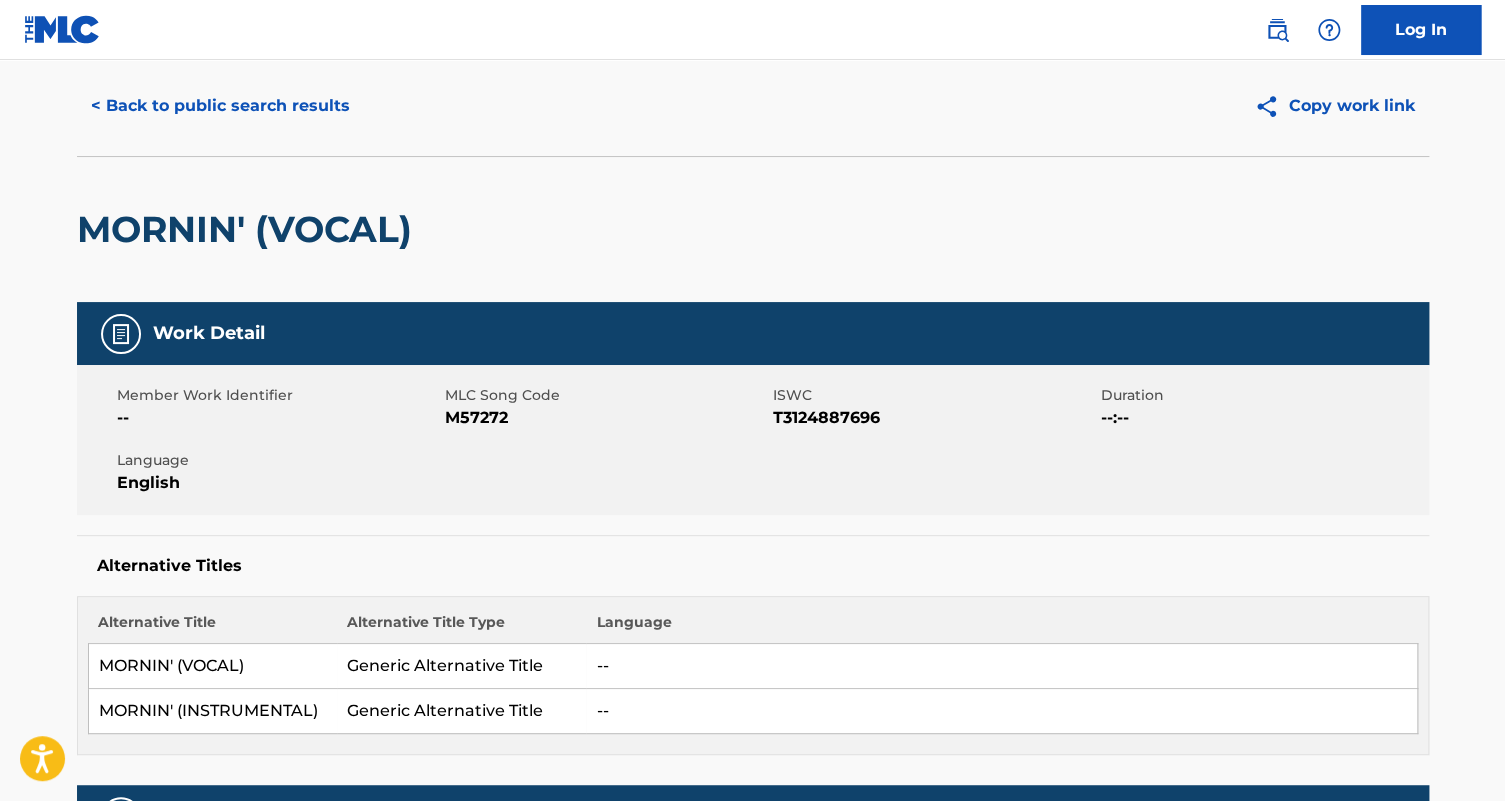 scroll, scrollTop: 0, scrollLeft: 0, axis: both 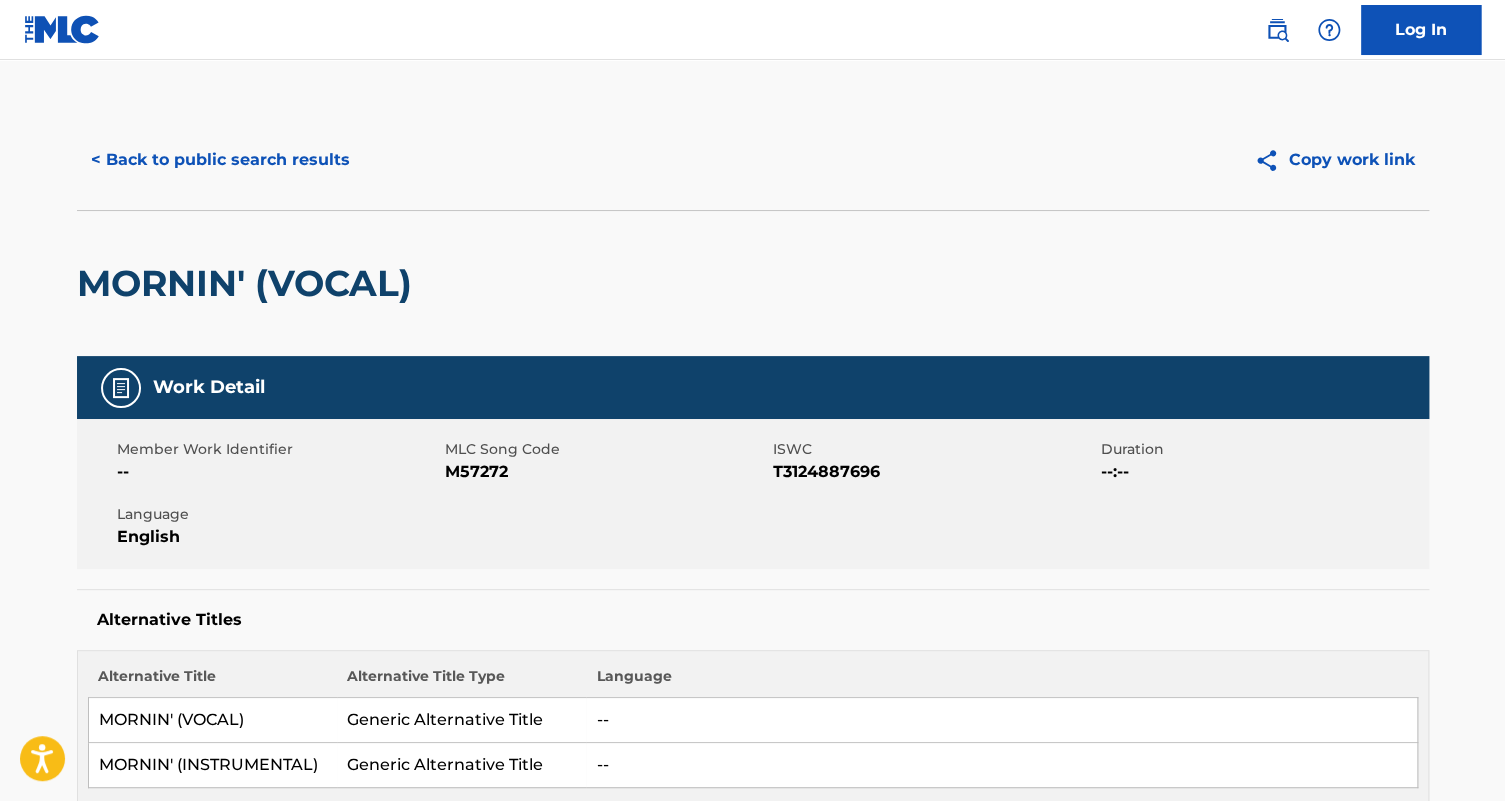 click on "< Back to public search results" at bounding box center (220, 160) 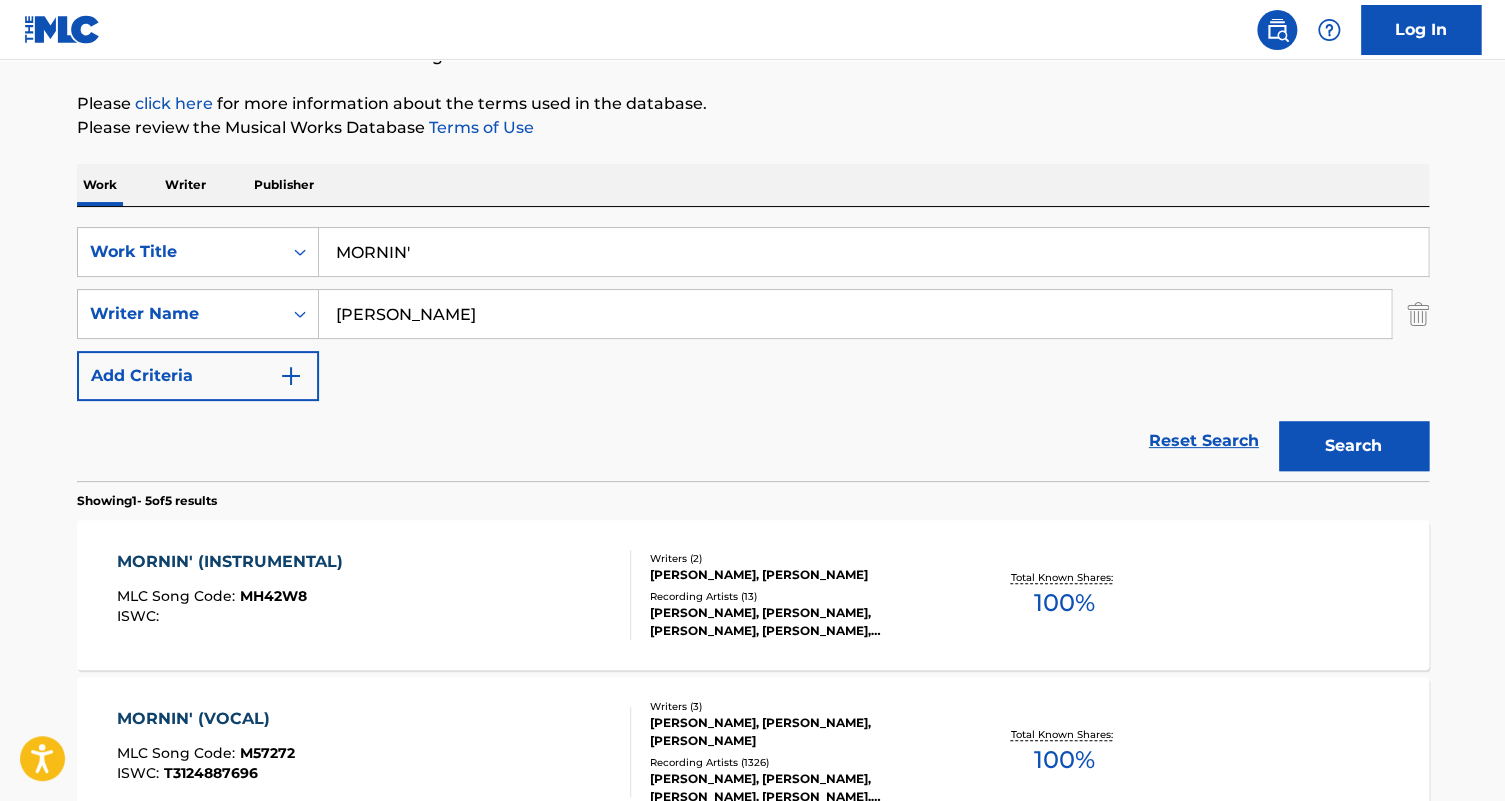 scroll, scrollTop: 171, scrollLeft: 0, axis: vertical 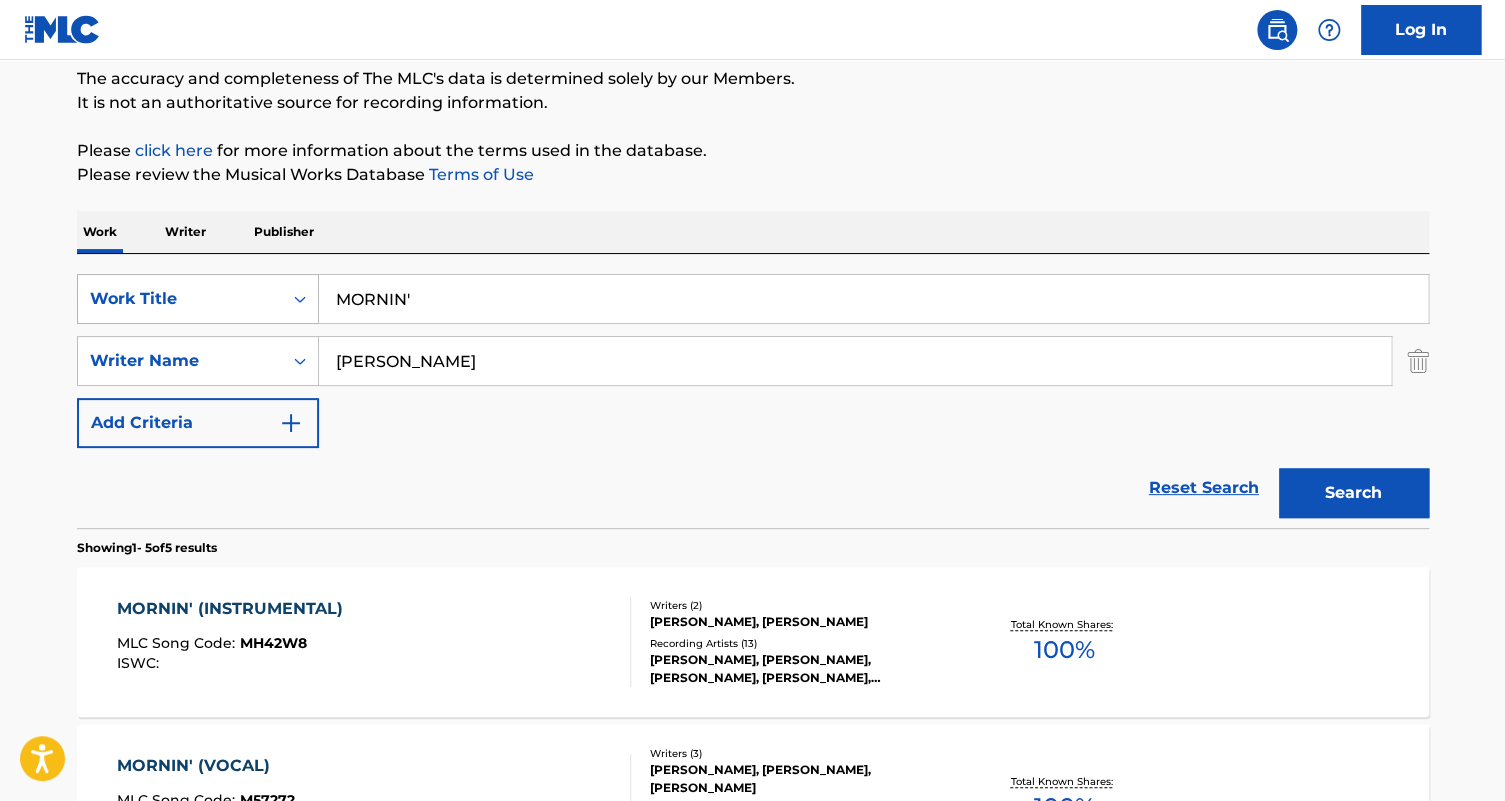 drag, startPoint x: 469, startPoint y: 293, endPoint x: 275, endPoint y: 277, distance: 194.65868 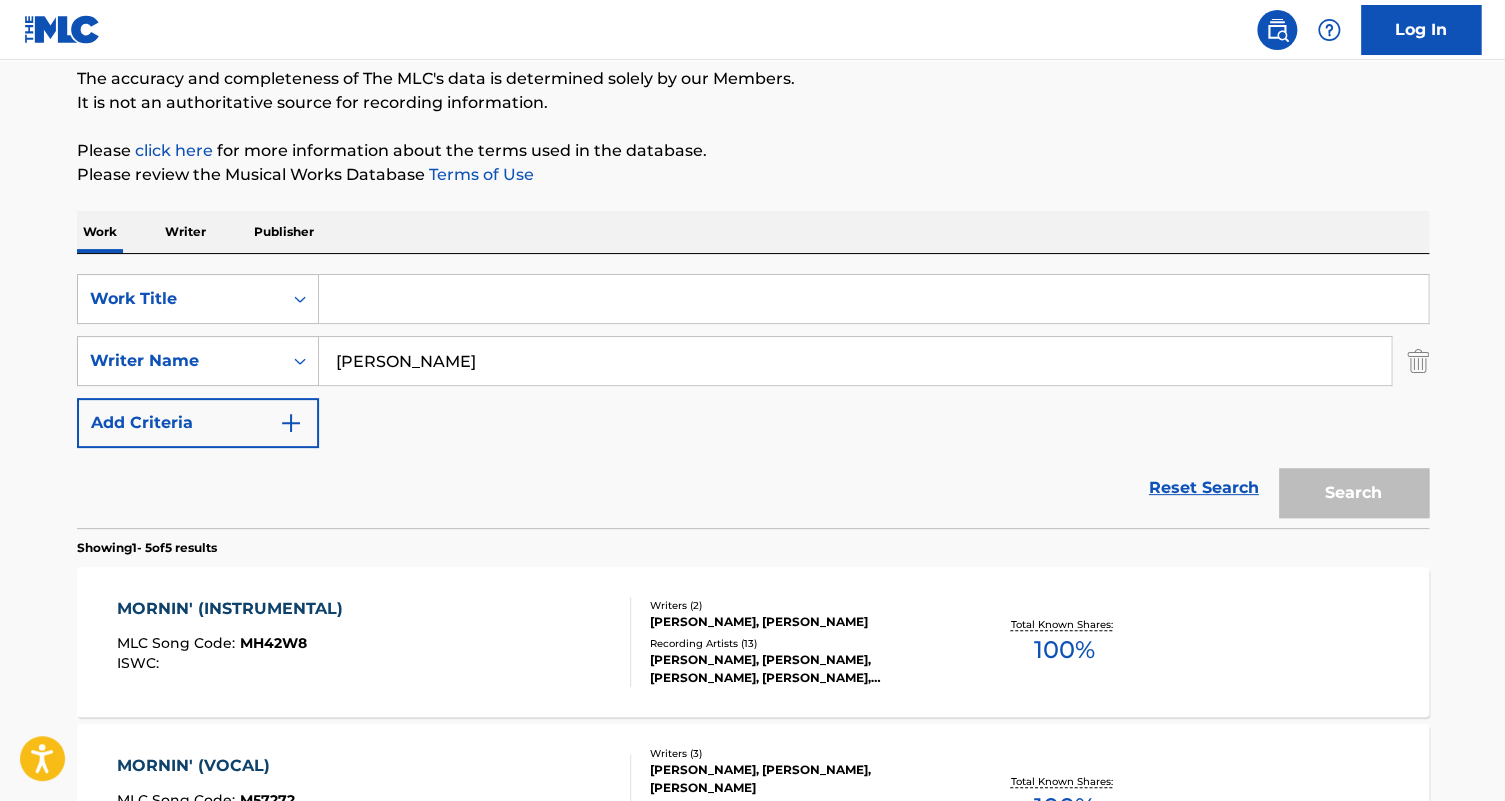 paste on "AFTER ALL" 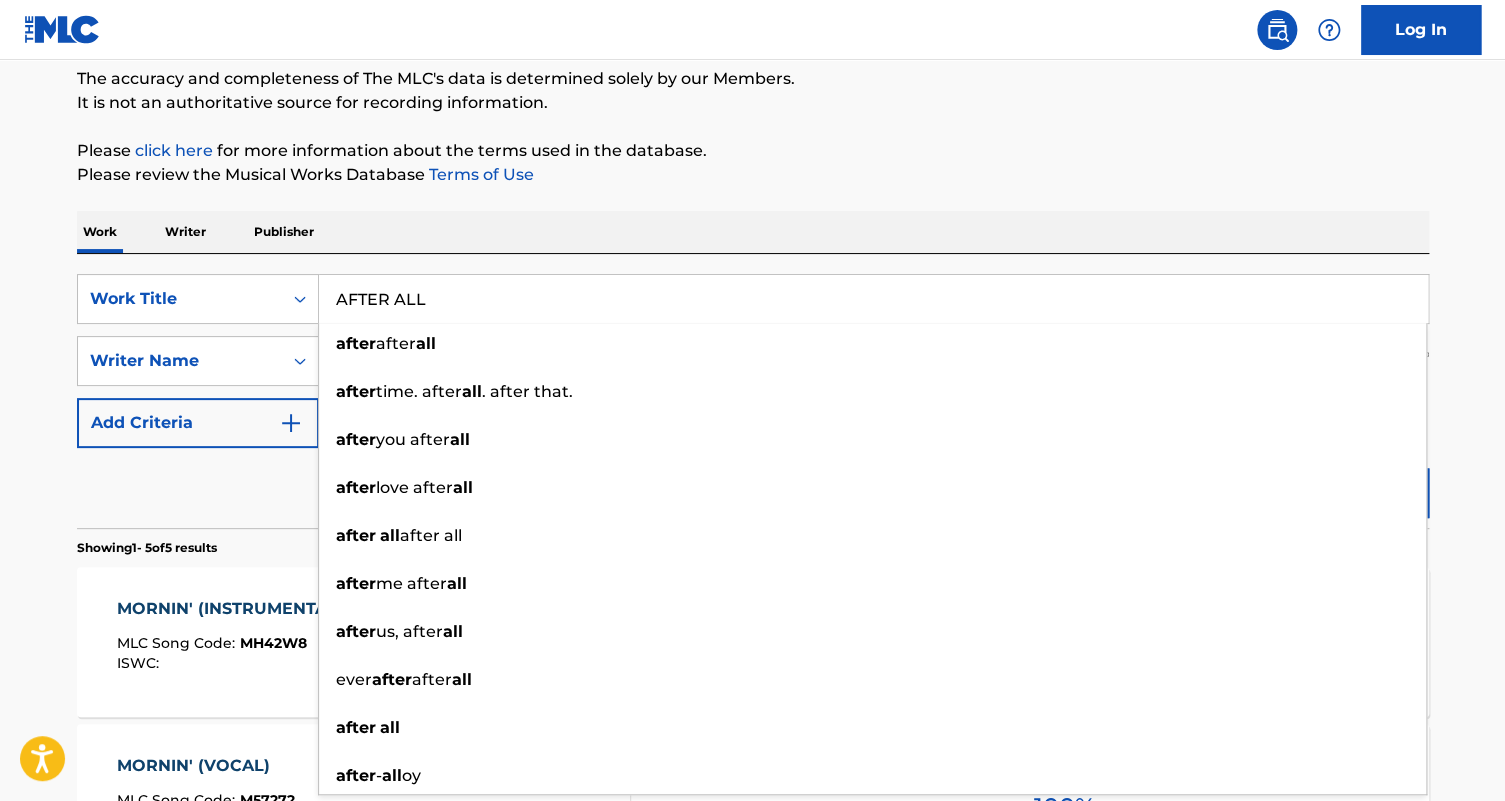 type on "AFTER ALL" 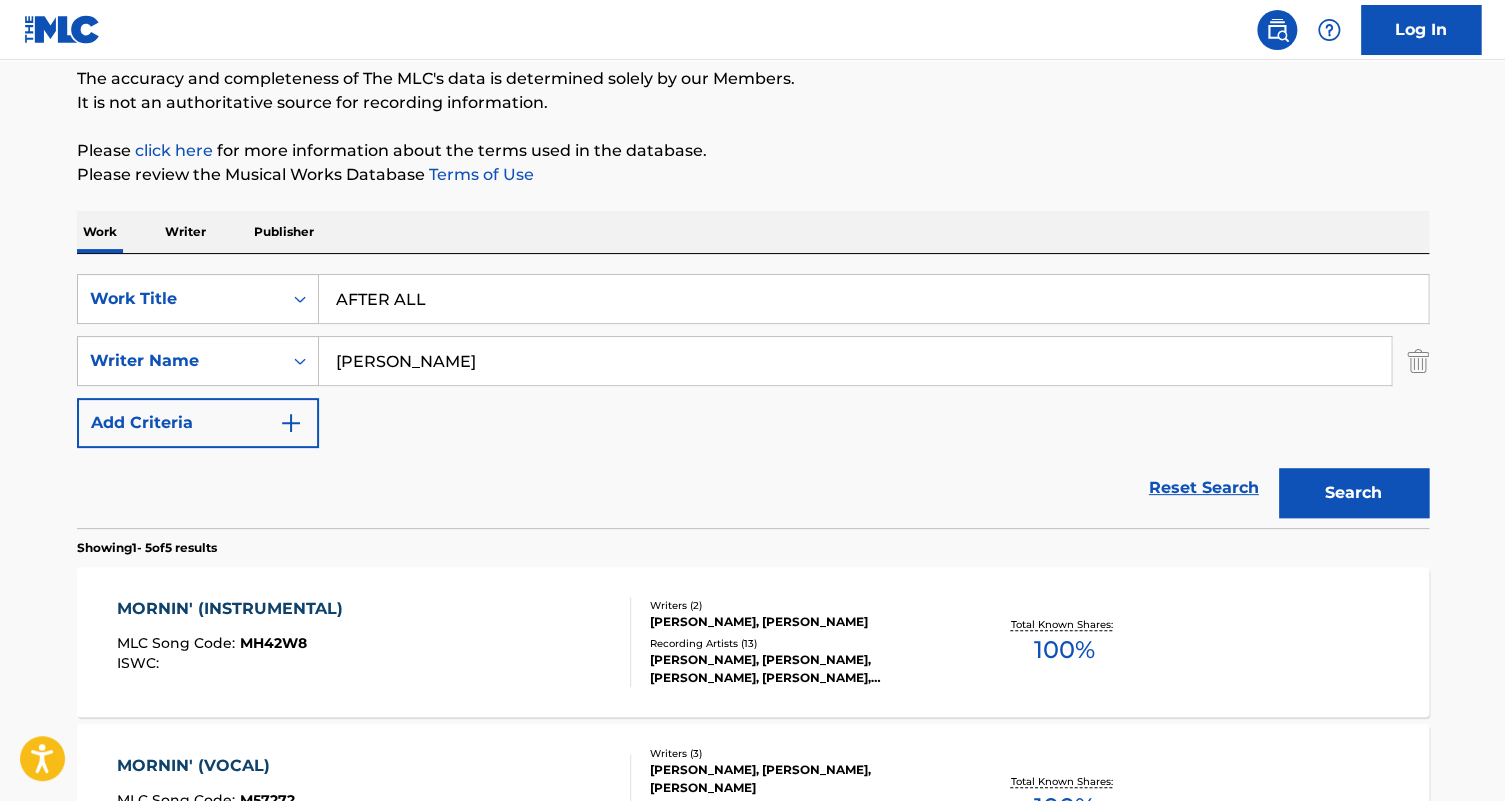 click on "Search" at bounding box center [1354, 493] 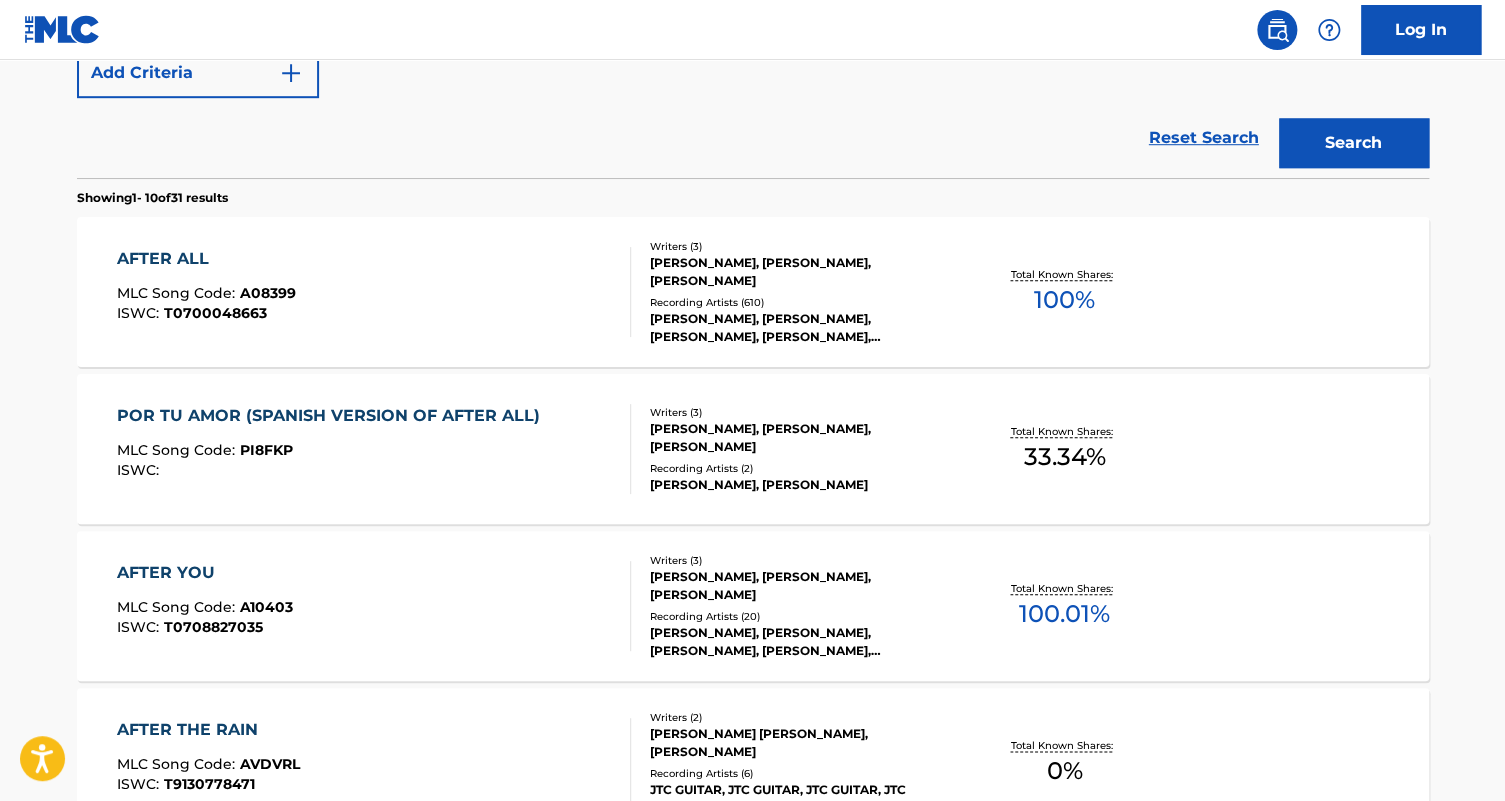 scroll, scrollTop: 535, scrollLeft: 0, axis: vertical 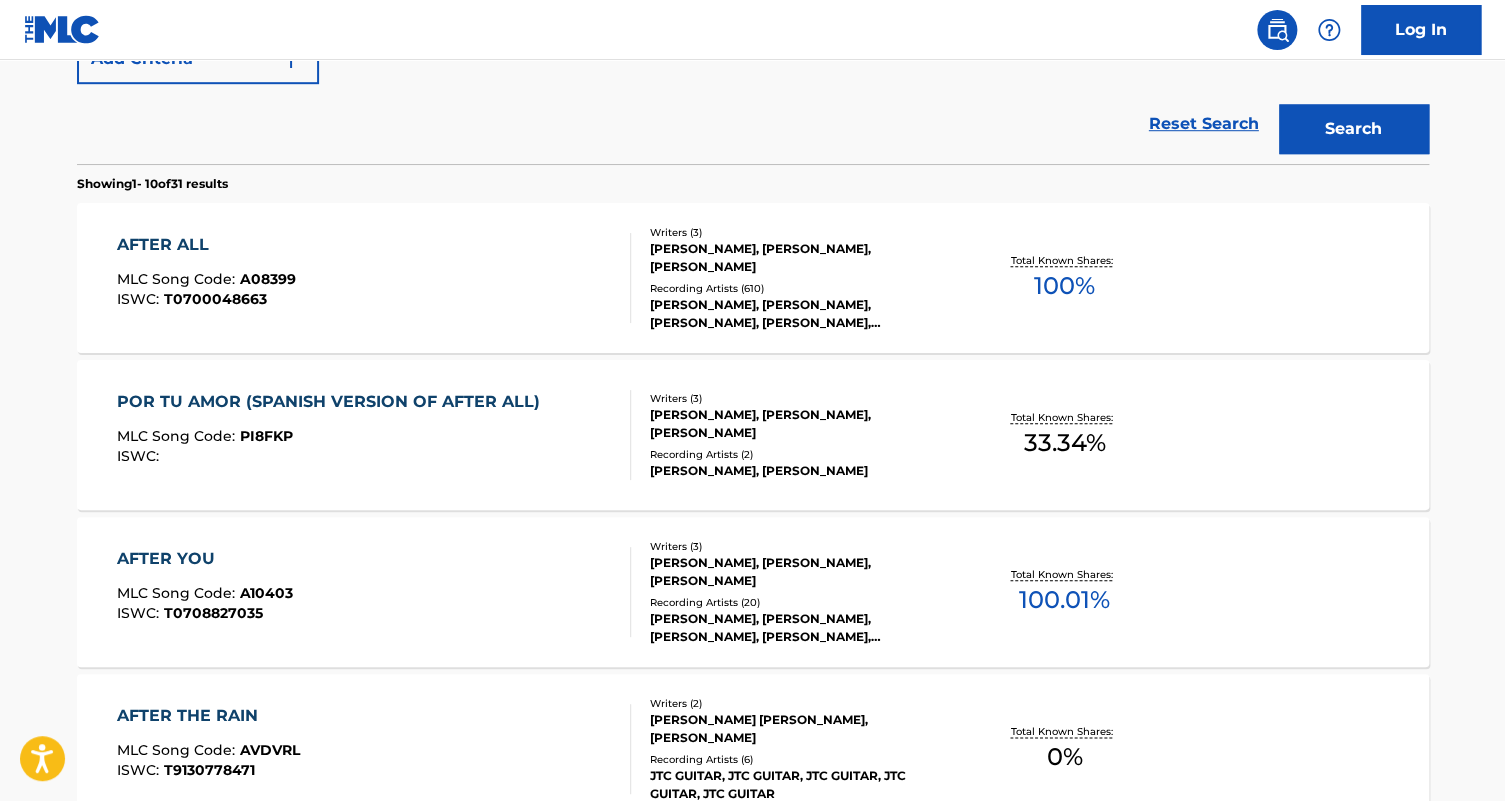 click on "AFTER ALL MLC Song Code : A08399 ISWC : T0700048663" at bounding box center (374, 278) 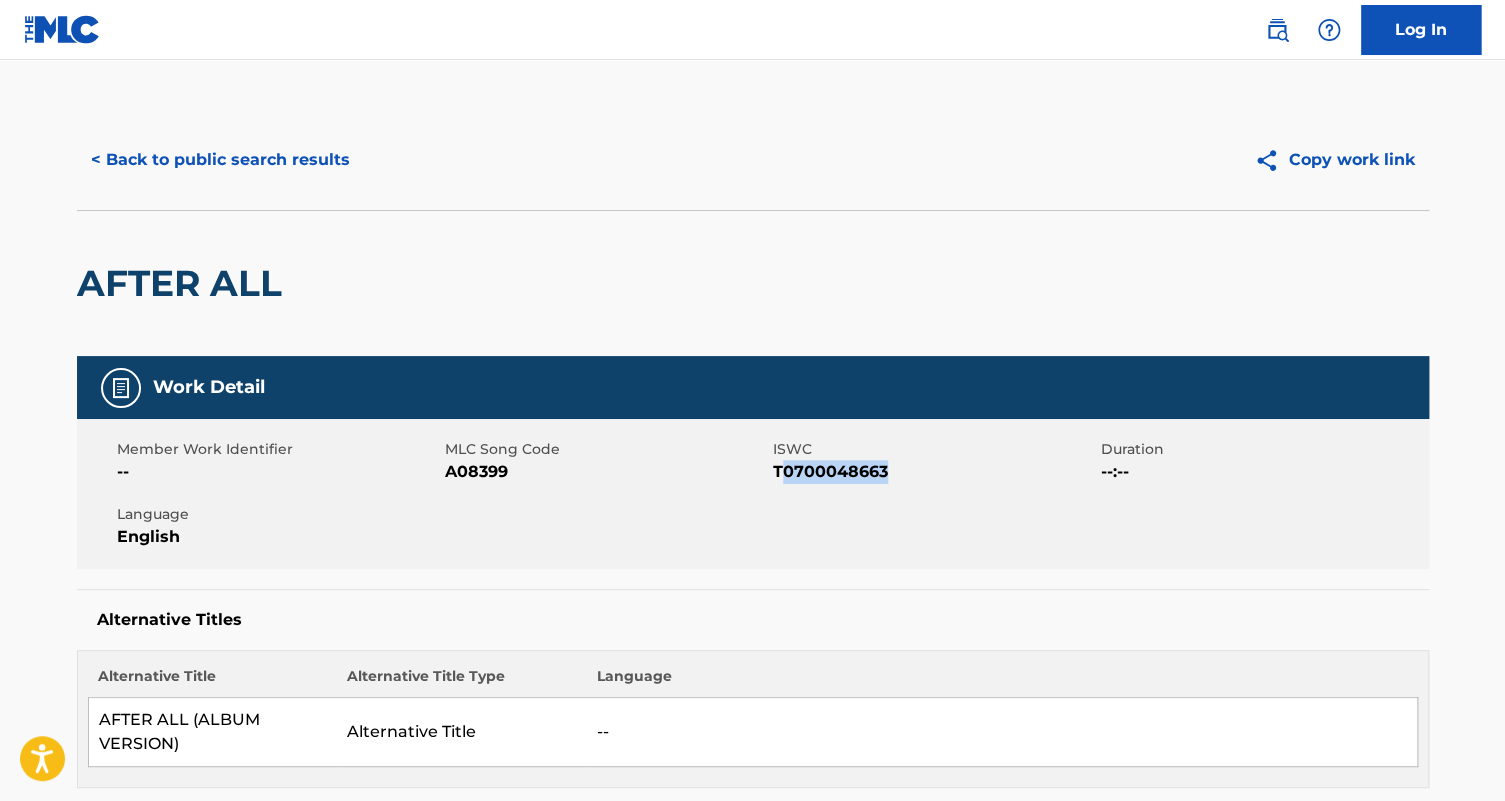 drag, startPoint x: 906, startPoint y: 466, endPoint x: 779, endPoint y: 473, distance: 127.192764 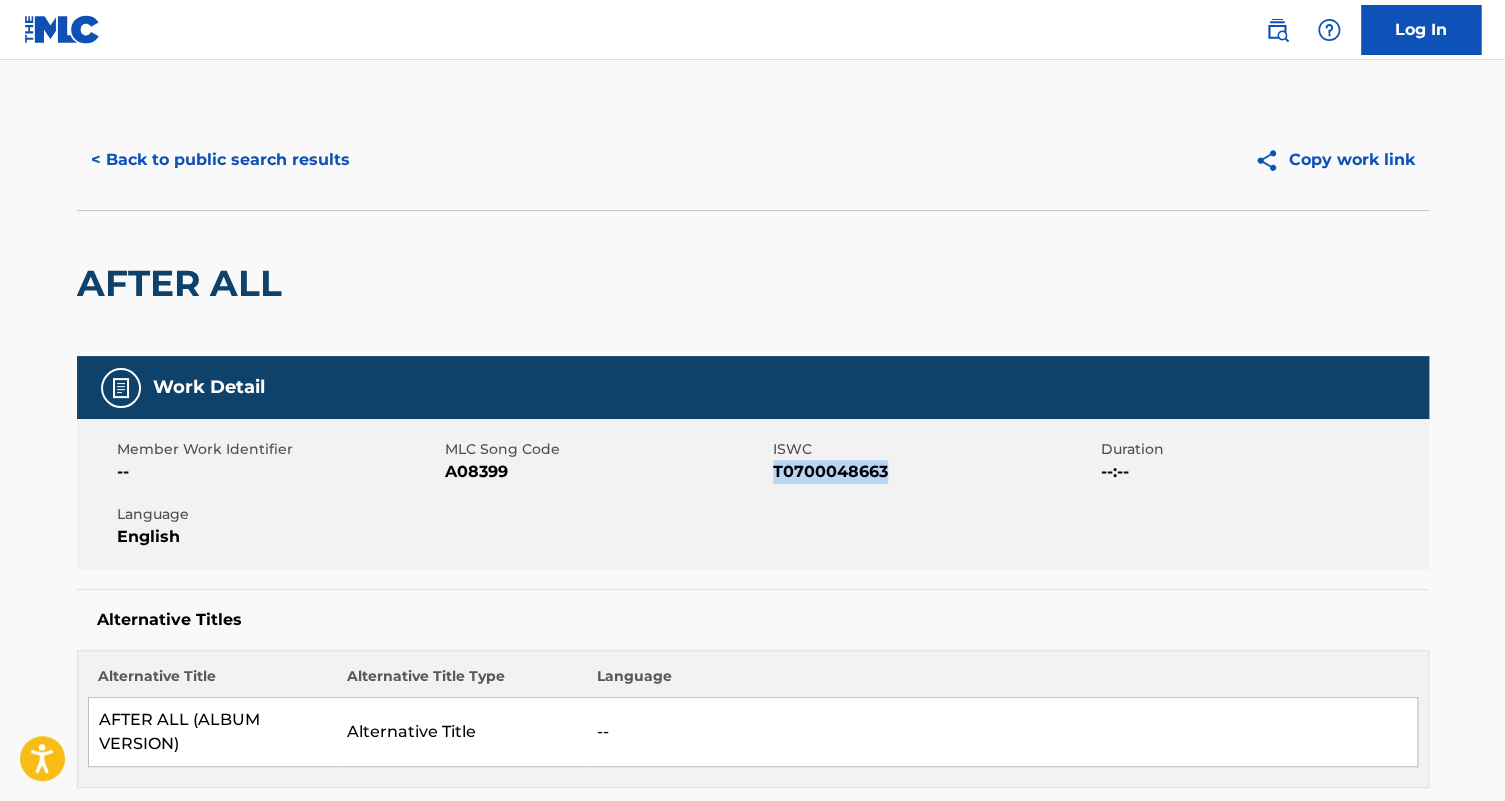 drag, startPoint x: 894, startPoint y: 469, endPoint x: 772, endPoint y: 473, distance: 122.06556 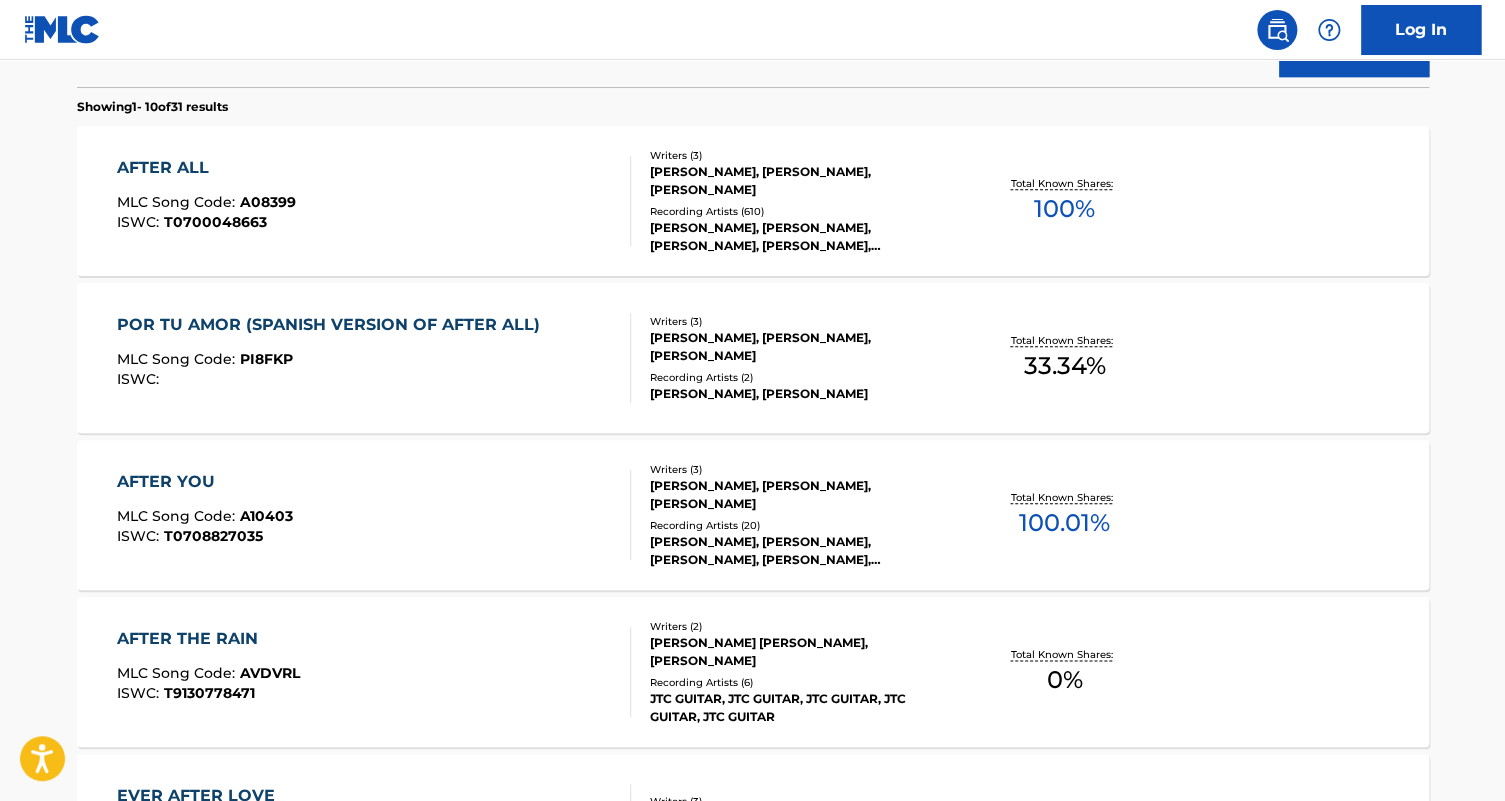 scroll, scrollTop: 285, scrollLeft: 0, axis: vertical 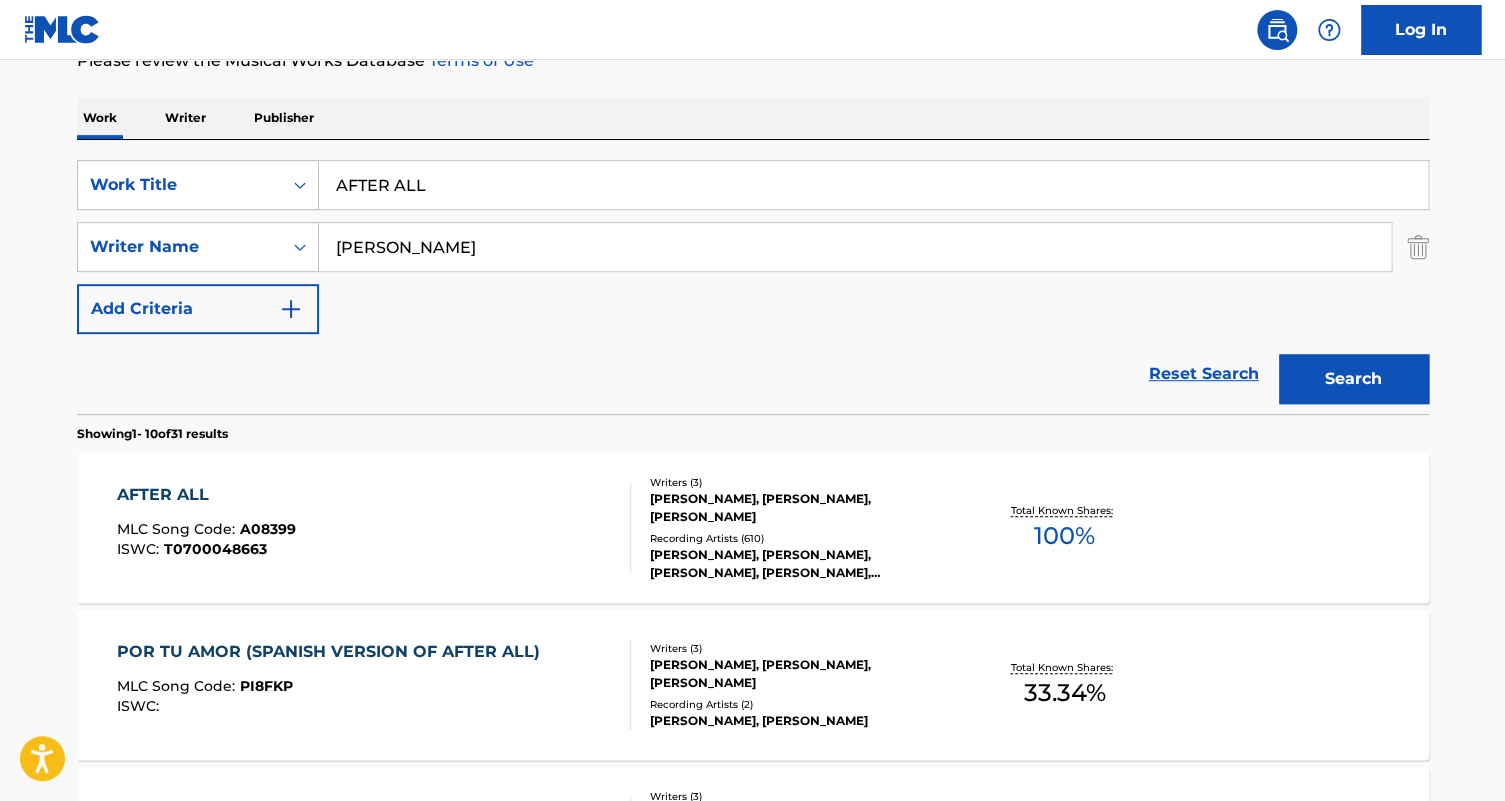 drag, startPoint x: 1226, startPoint y: 370, endPoint x: 961, endPoint y: 359, distance: 265.2282 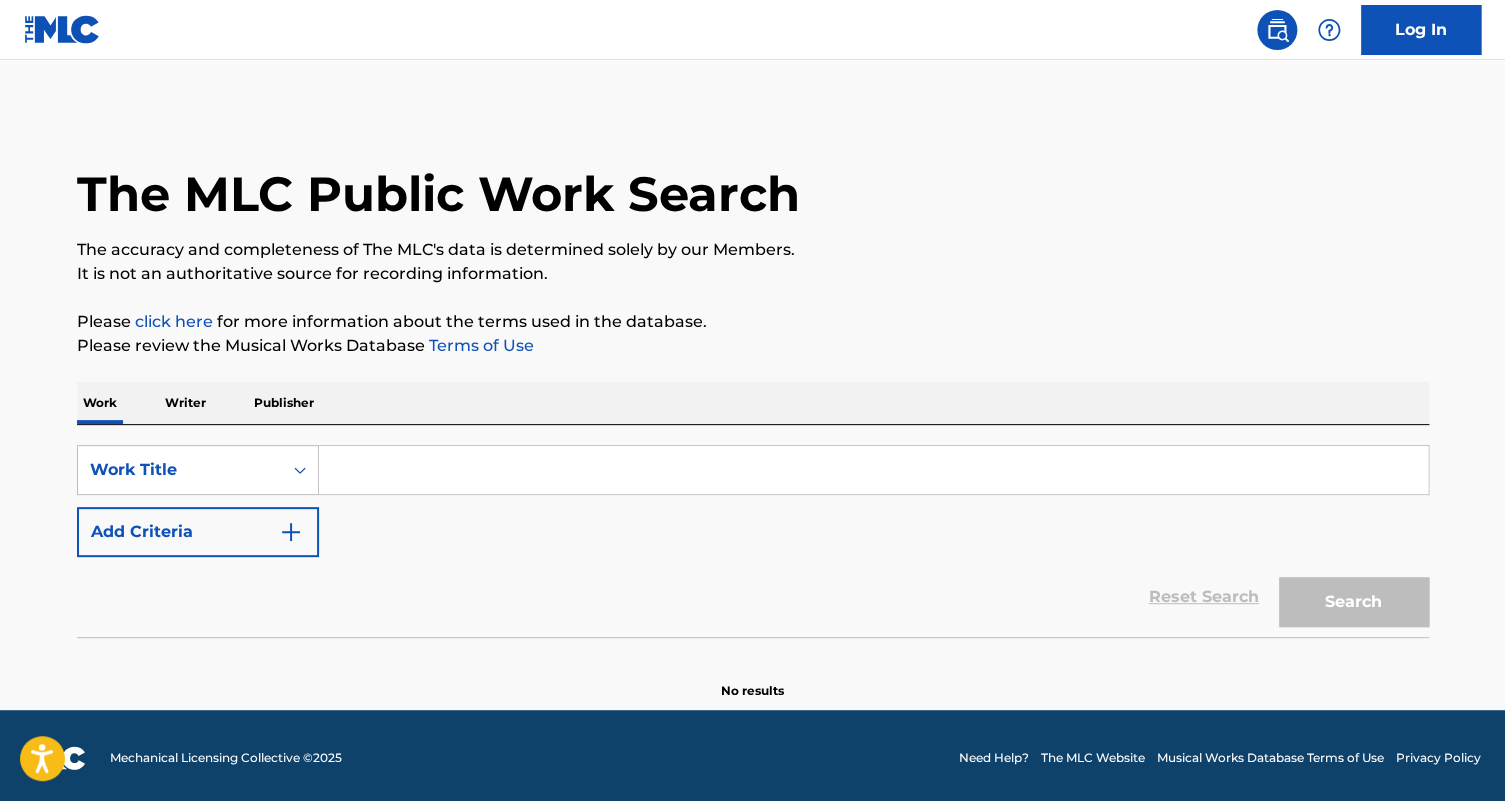 paste on "NOT TONIGHT" 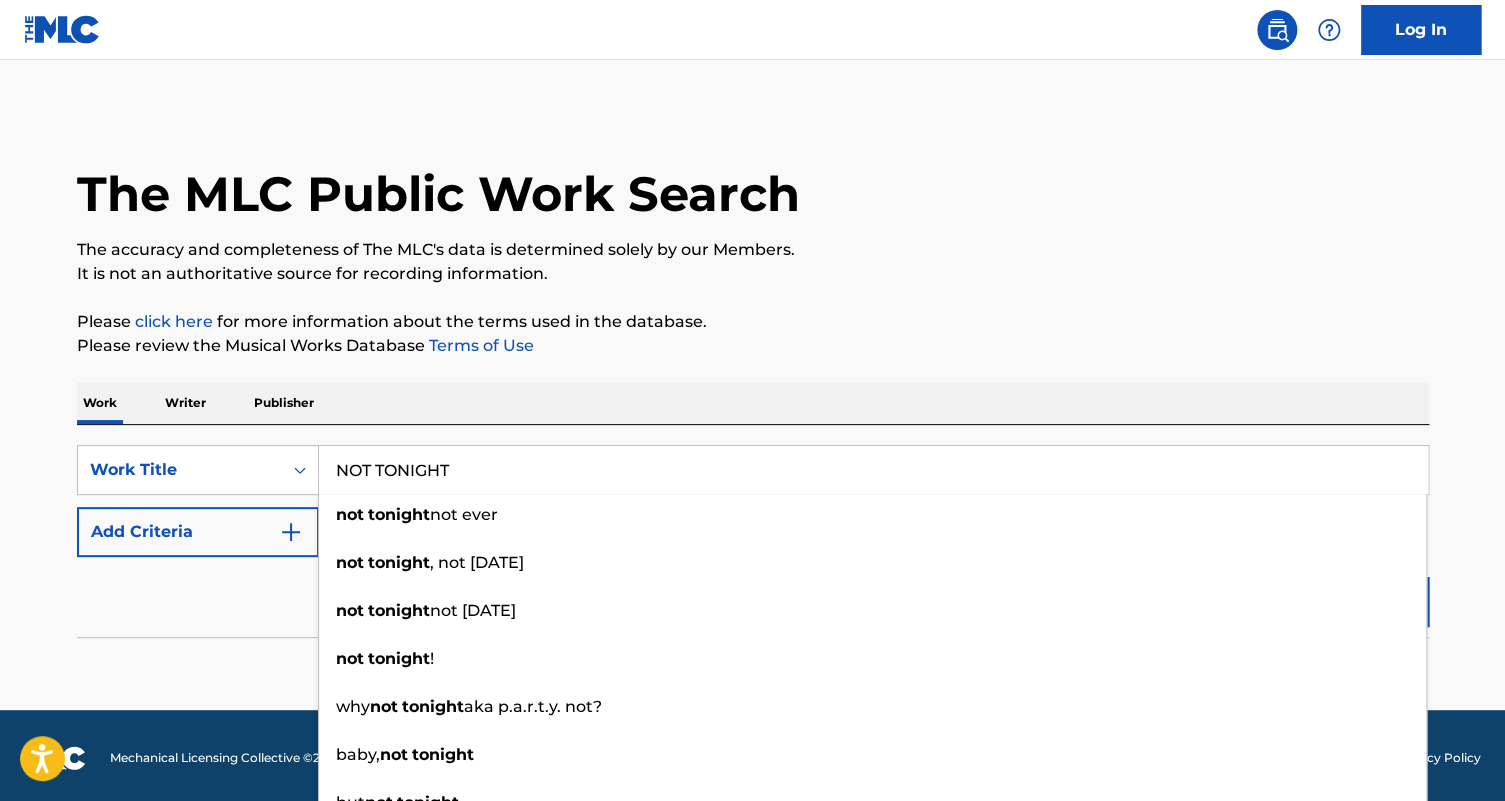 type on "NOT TONIGHT" 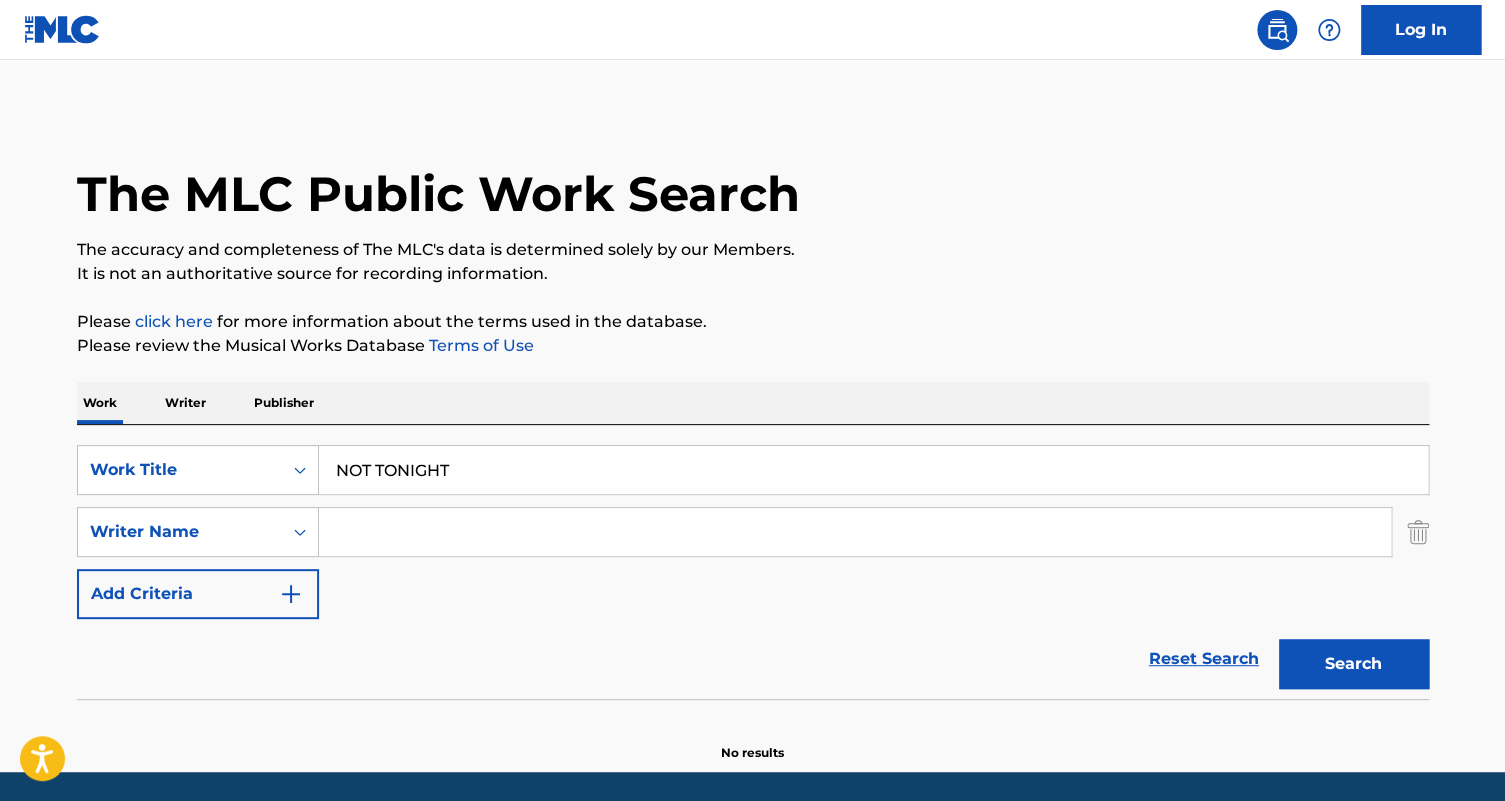 click at bounding box center [855, 532] 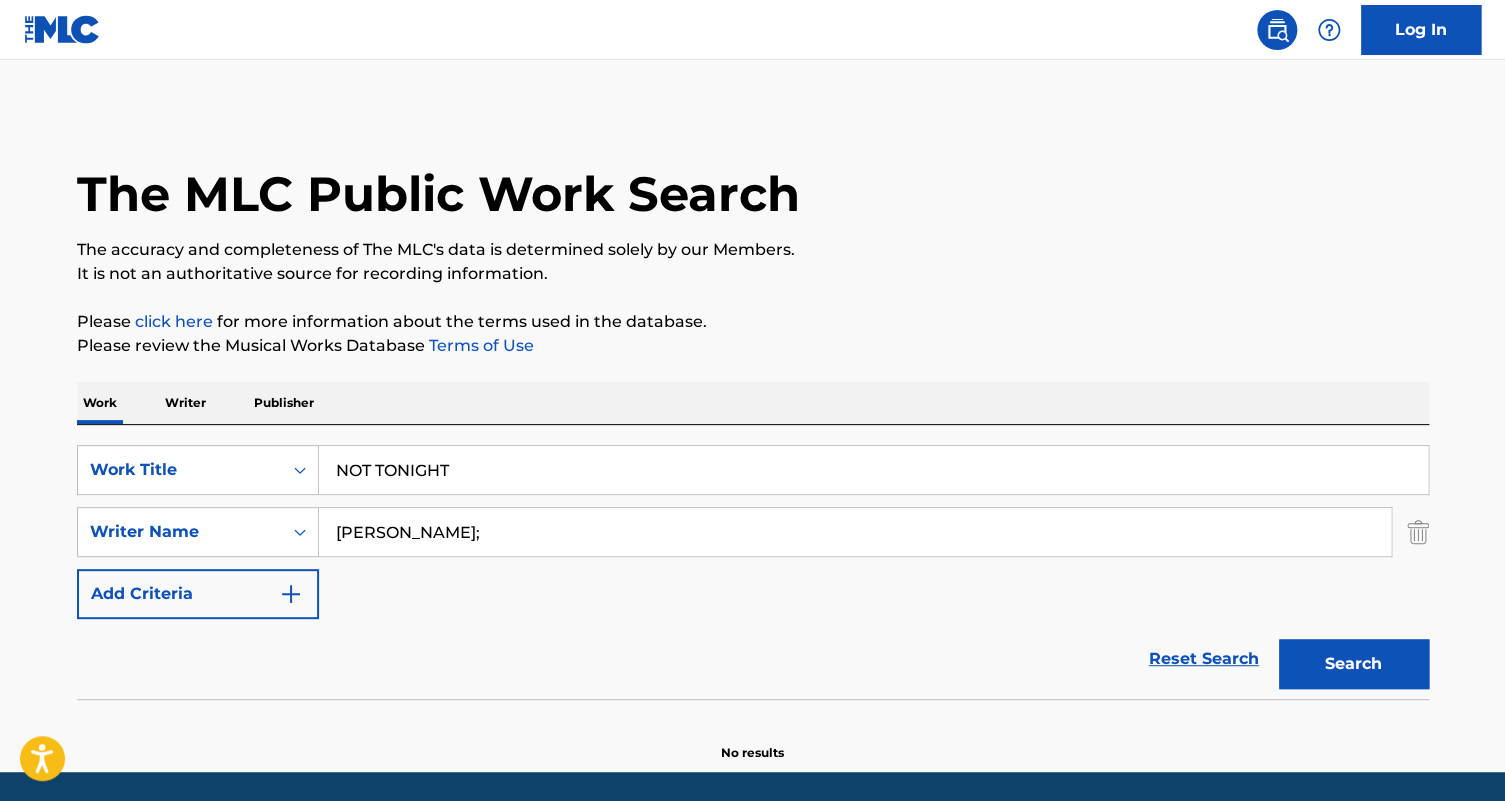type on "[PERSON_NAME];" 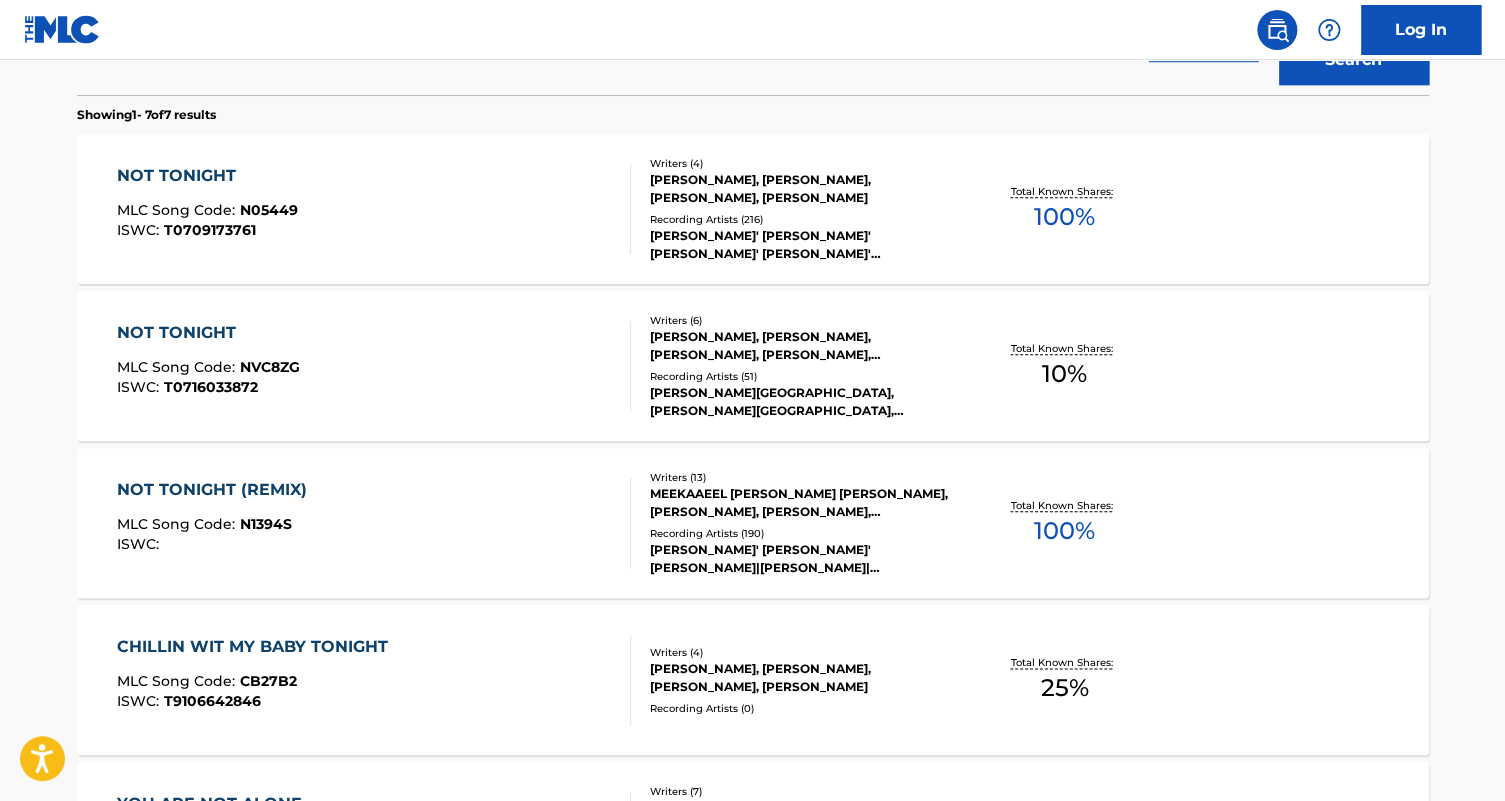 scroll, scrollTop: 636, scrollLeft: 0, axis: vertical 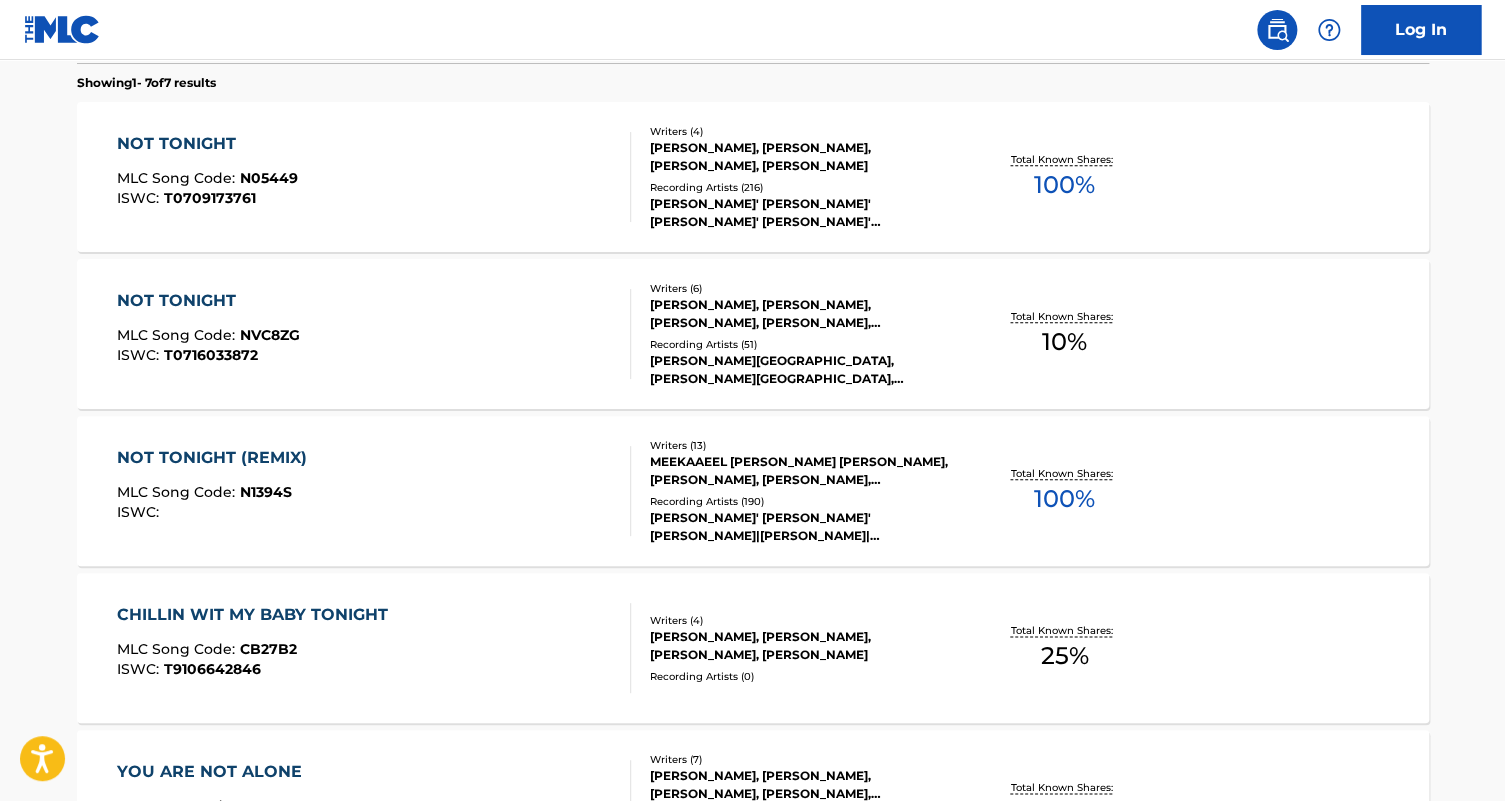 click on "NOT TONIGHT MLC Song Code : N05449 ISWC : T0709173761" at bounding box center [374, 177] 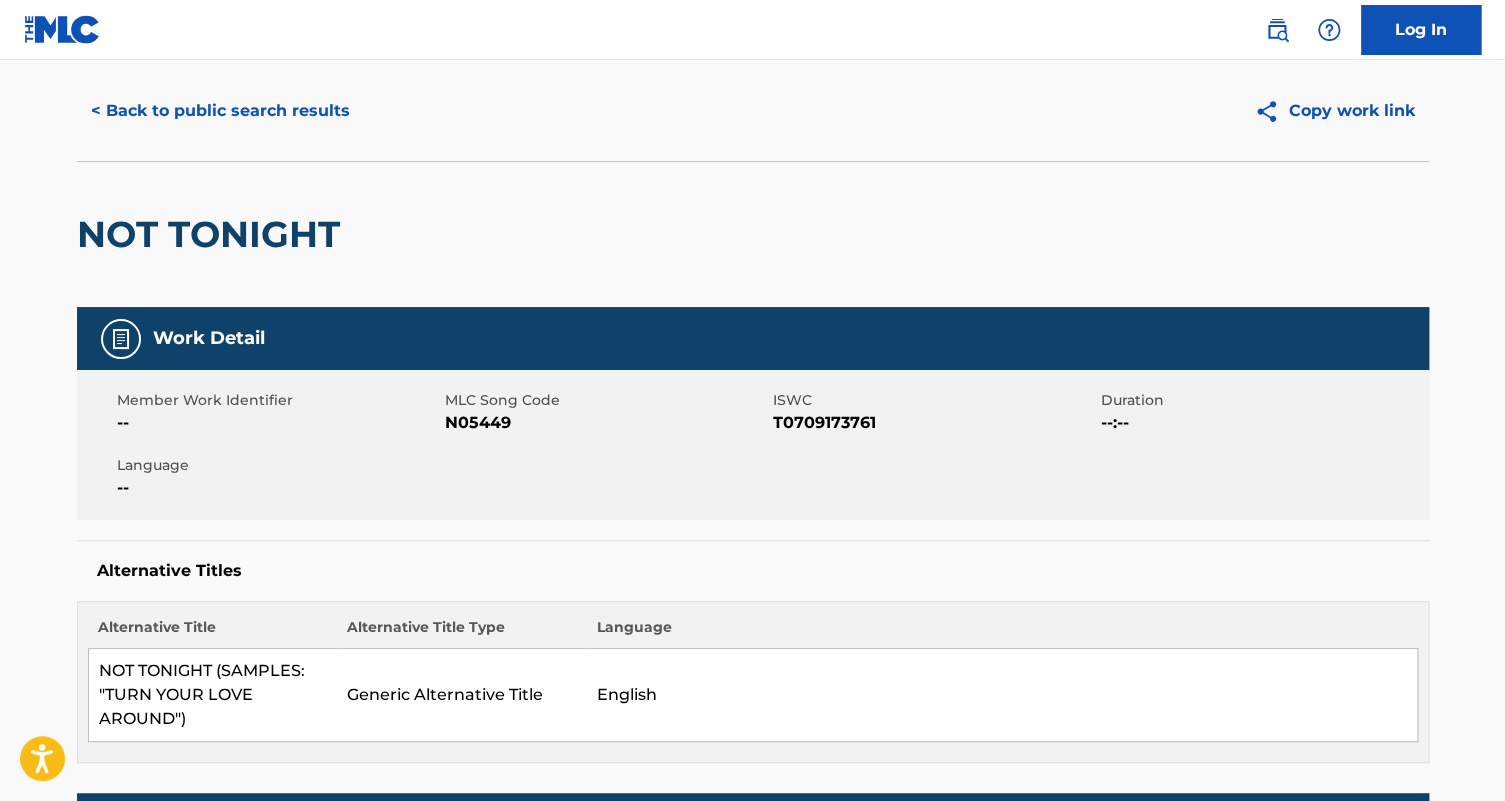 scroll, scrollTop: 181, scrollLeft: 0, axis: vertical 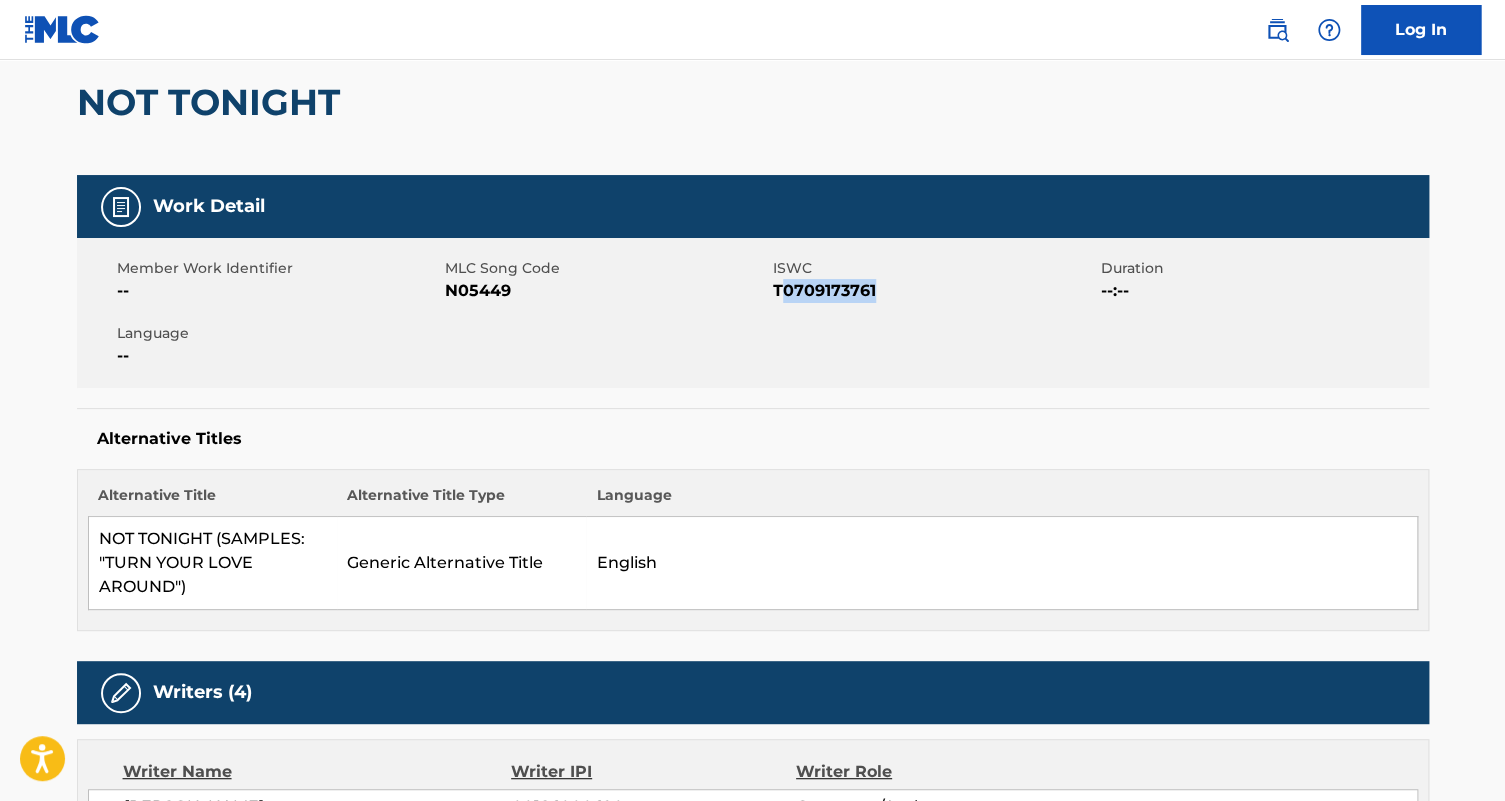drag, startPoint x: 883, startPoint y: 291, endPoint x: 780, endPoint y: 289, distance: 103.01942 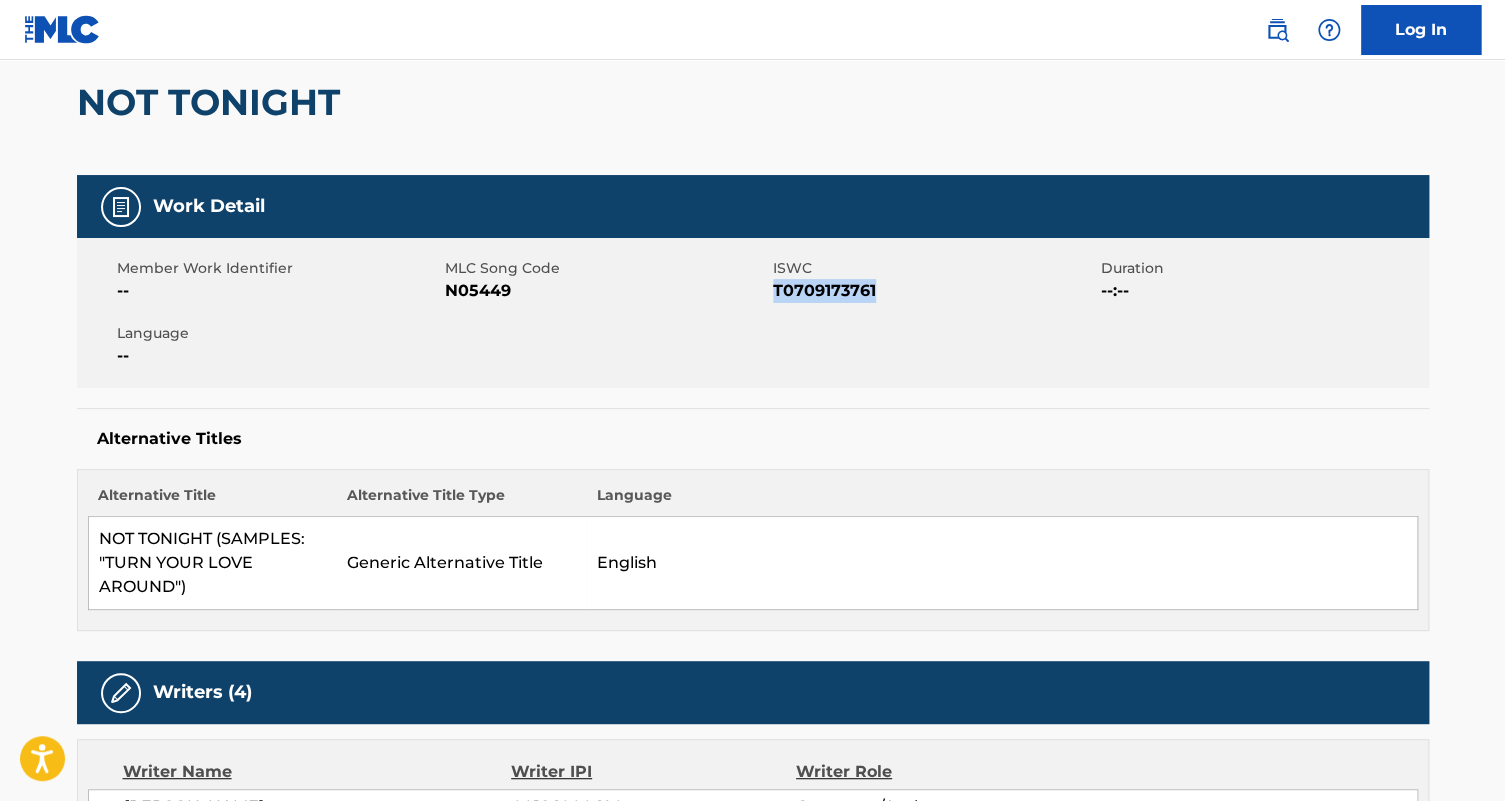drag, startPoint x: 875, startPoint y: 289, endPoint x: 774, endPoint y: 298, distance: 101.4002 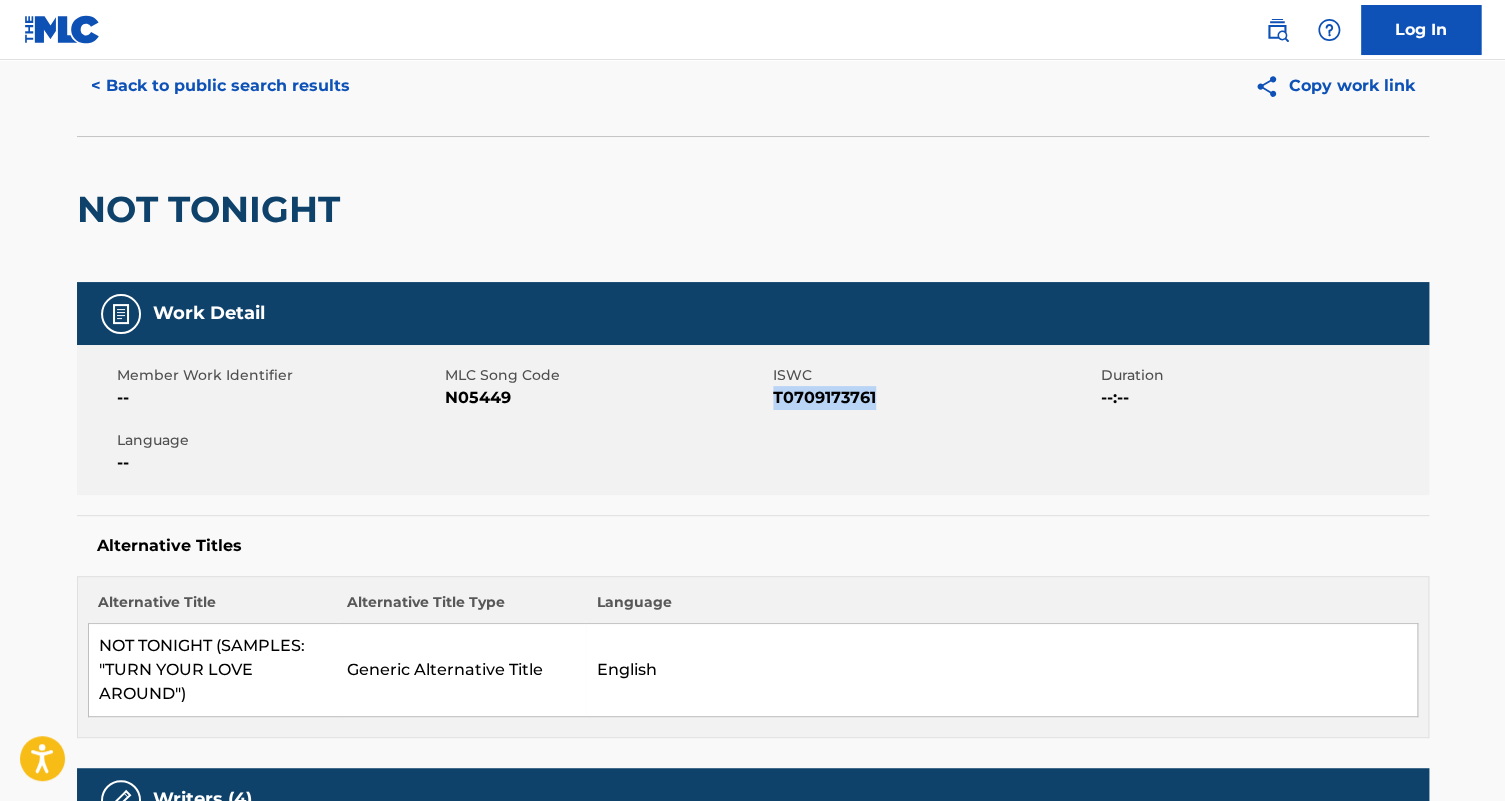 scroll, scrollTop: 0, scrollLeft: 0, axis: both 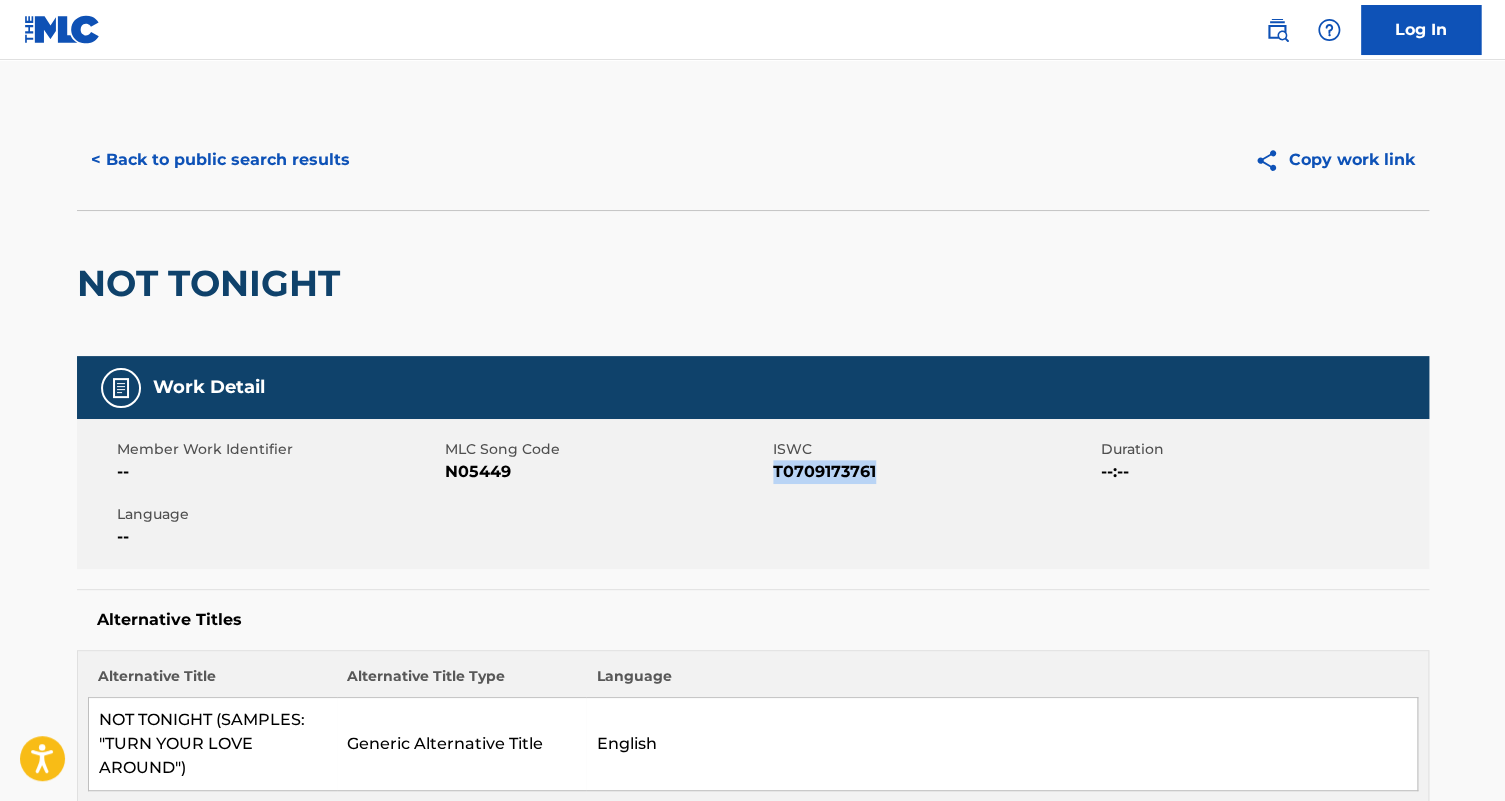 click on "< Back to public search results" at bounding box center [220, 160] 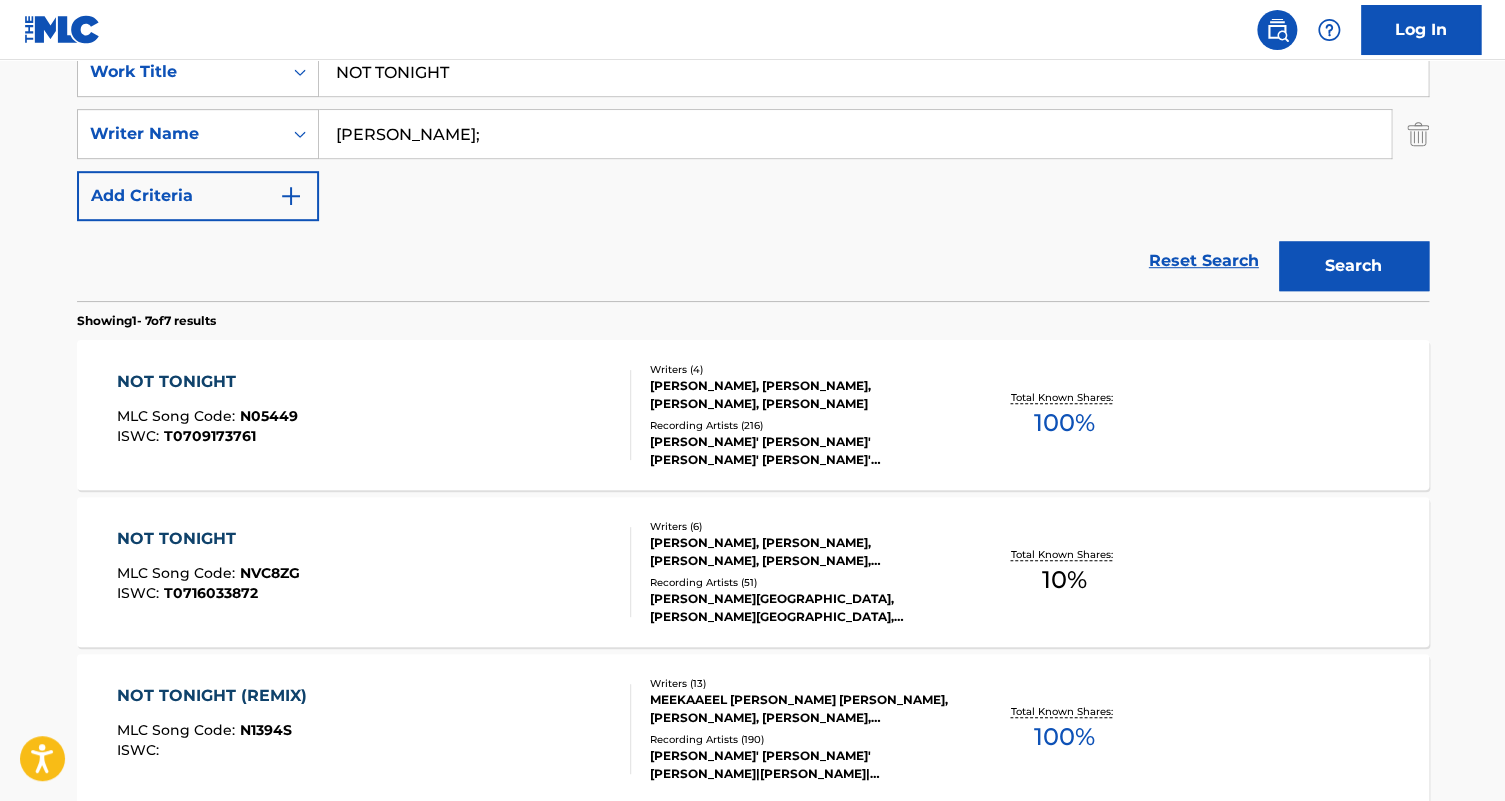 scroll, scrollTop: 386, scrollLeft: 0, axis: vertical 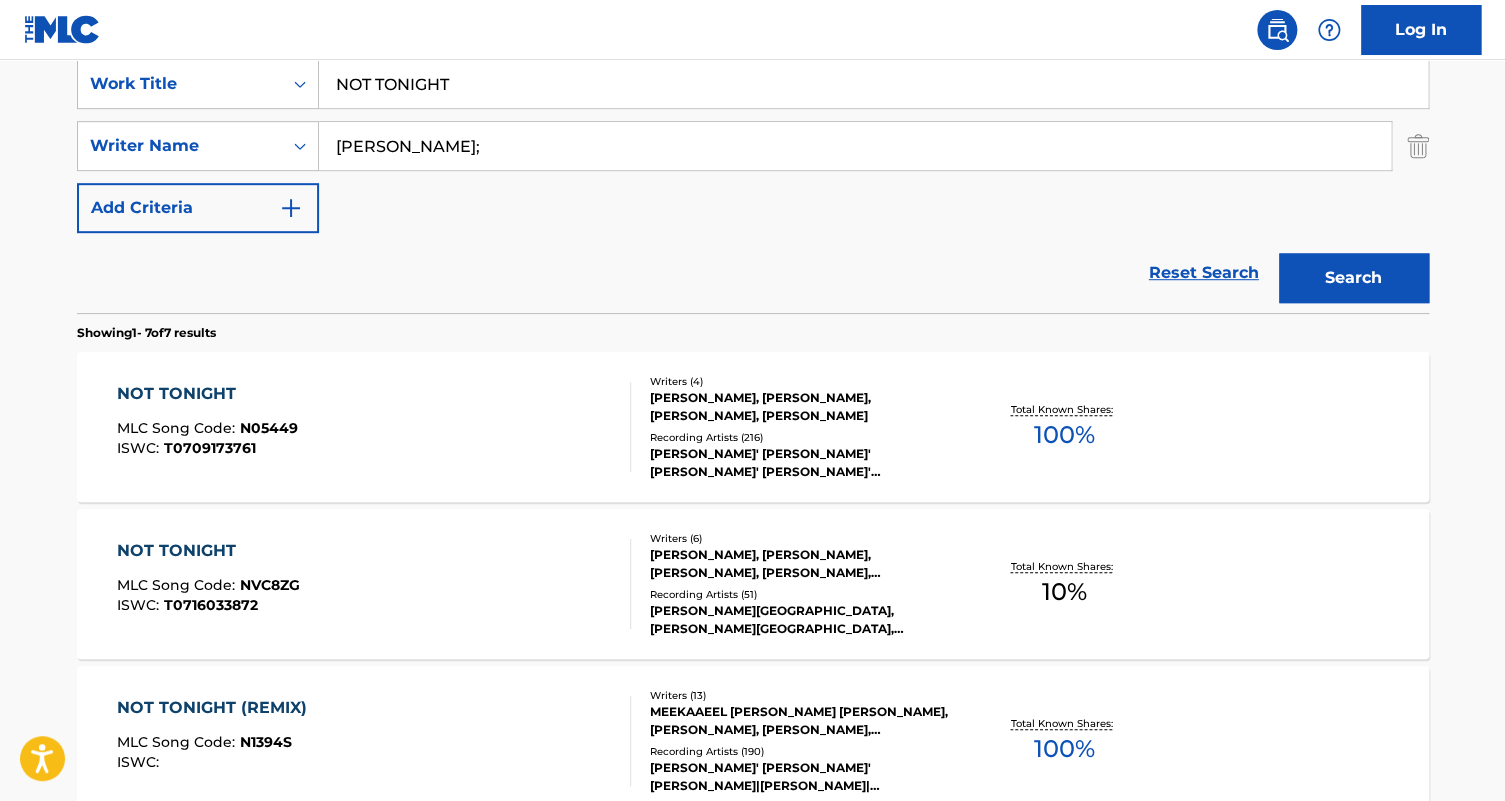 click on "NOT TONIGHT MLC Song Code : NVC8ZG ISWC : T0716033872" at bounding box center [374, 584] 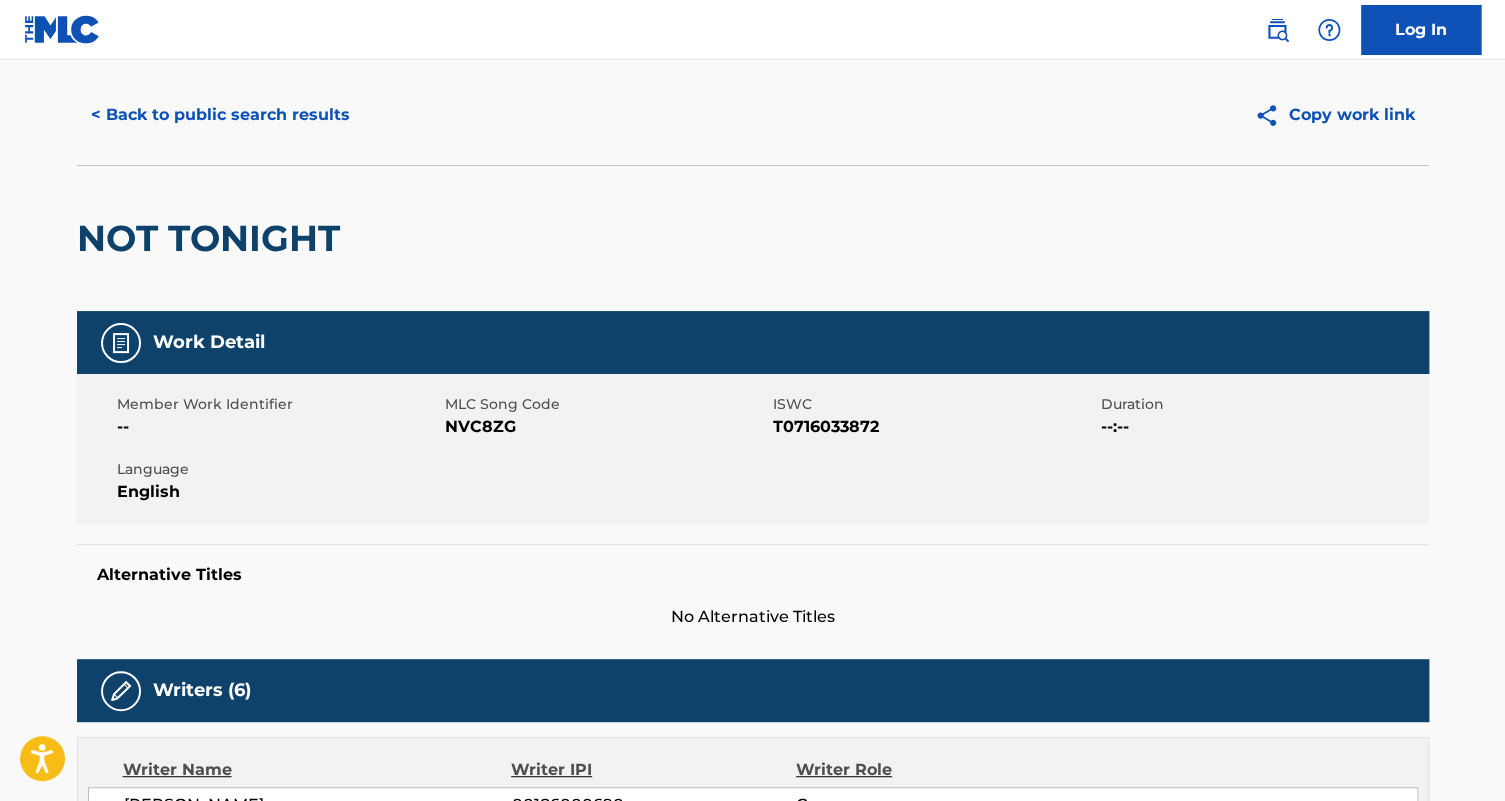 scroll, scrollTop: 0, scrollLeft: 0, axis: both 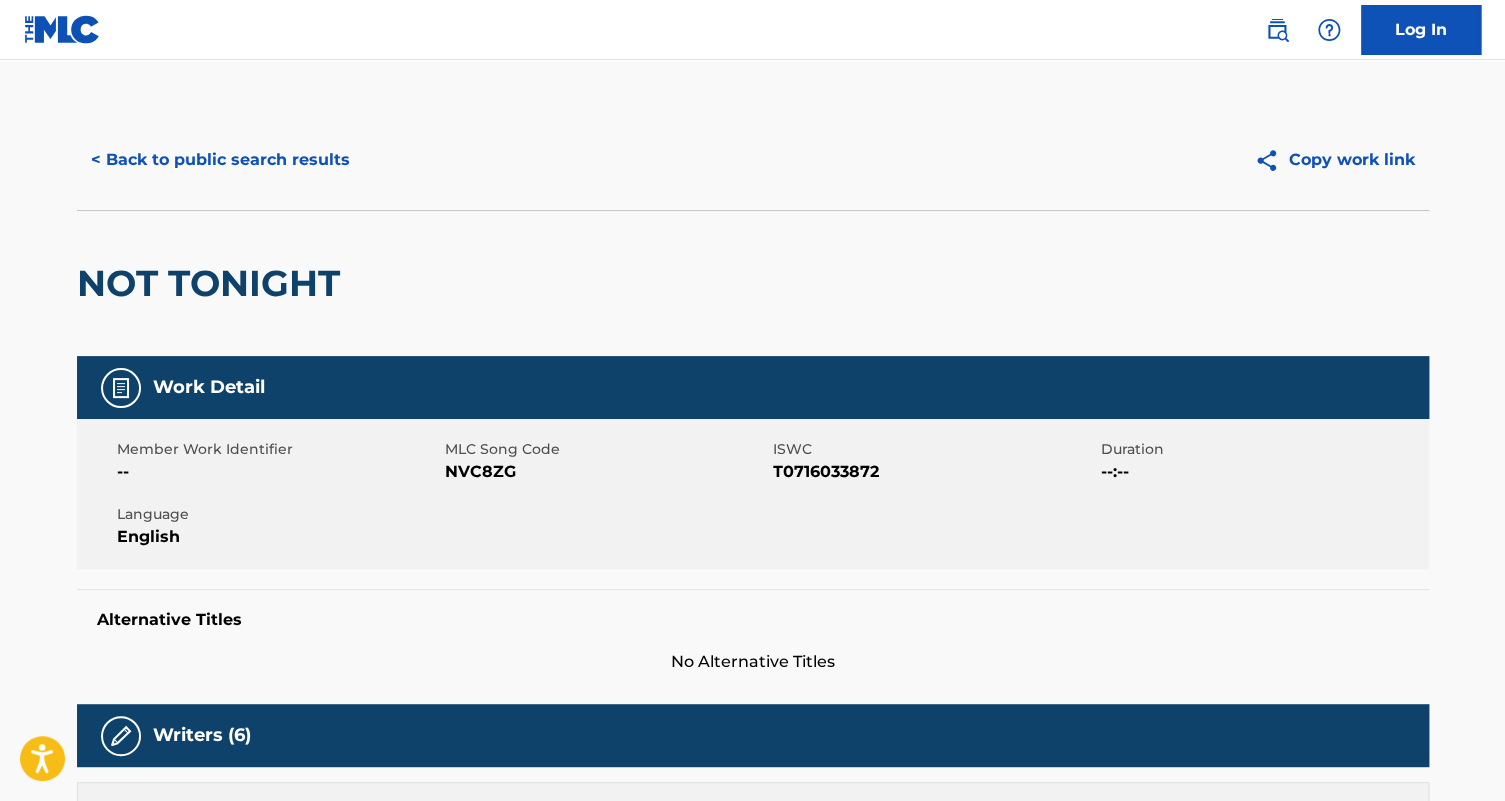 click on "< Back to public search results" at bounding box center (220, 160) 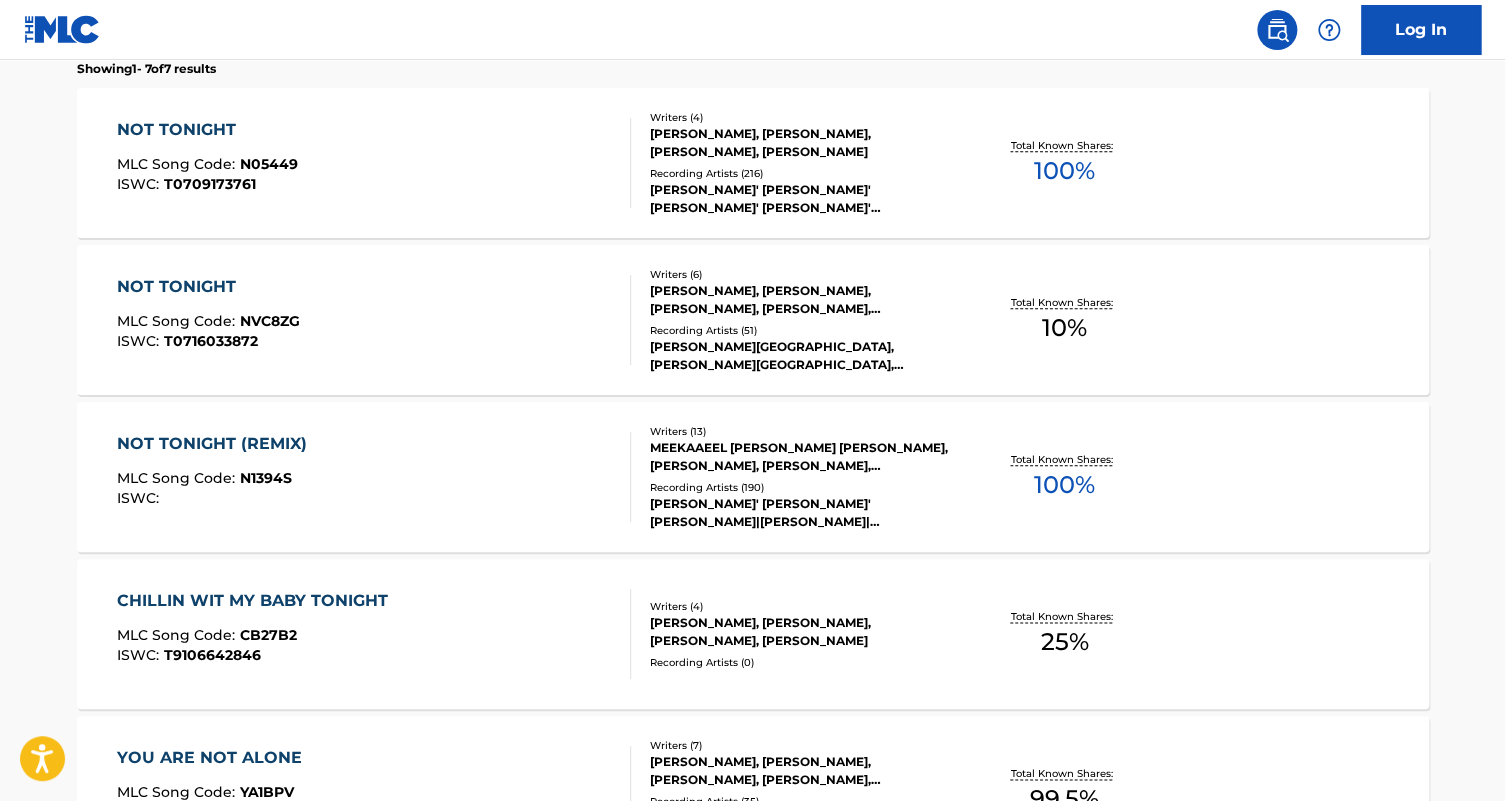 scroll, scrollTop: 659, scrollLeft: 0, axis: vertical 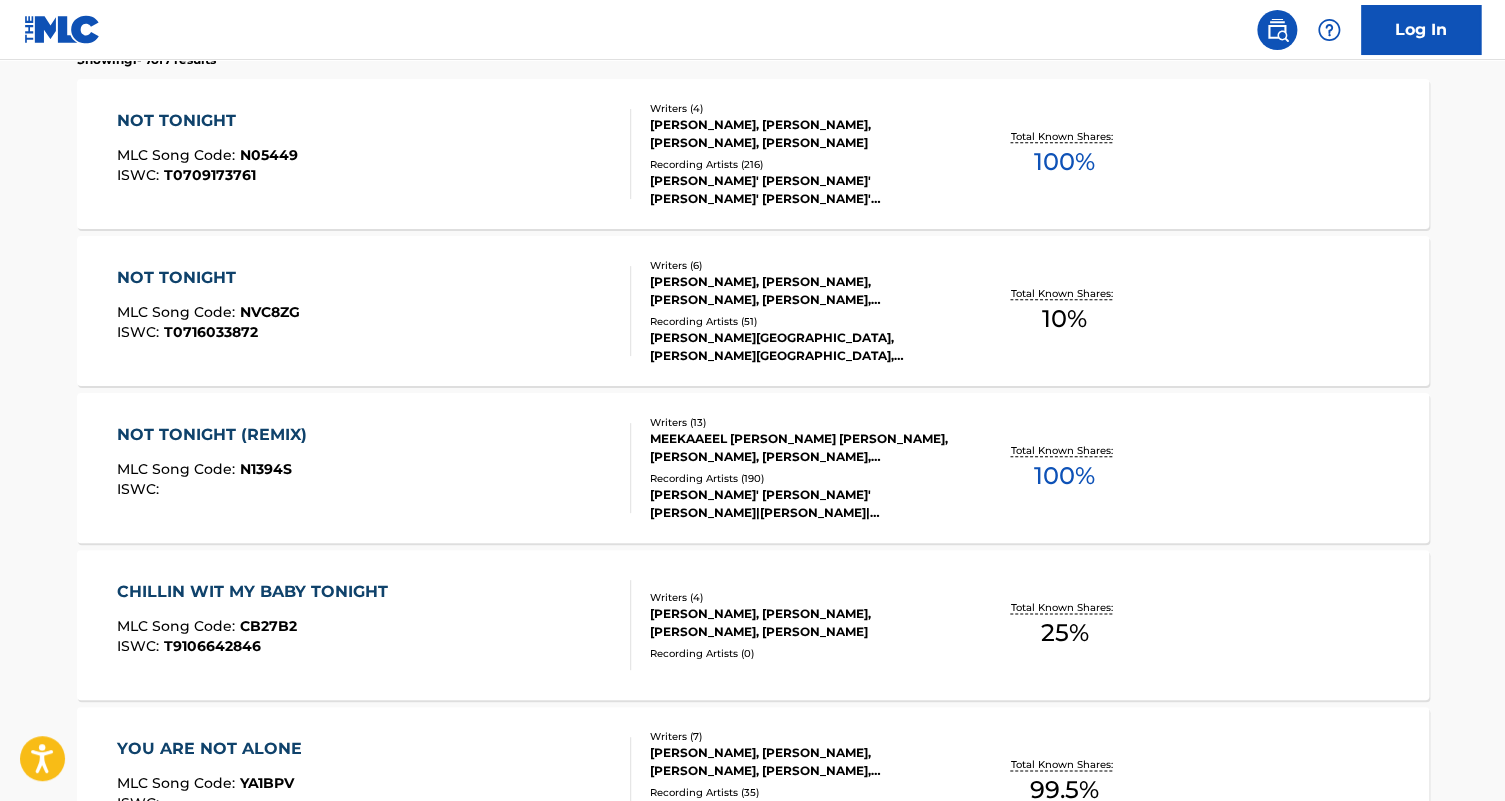 click on "NOT TONIGHT (REMIX) MLC Song Code : N1394S ISWC :" at bounding box center (374, 468) 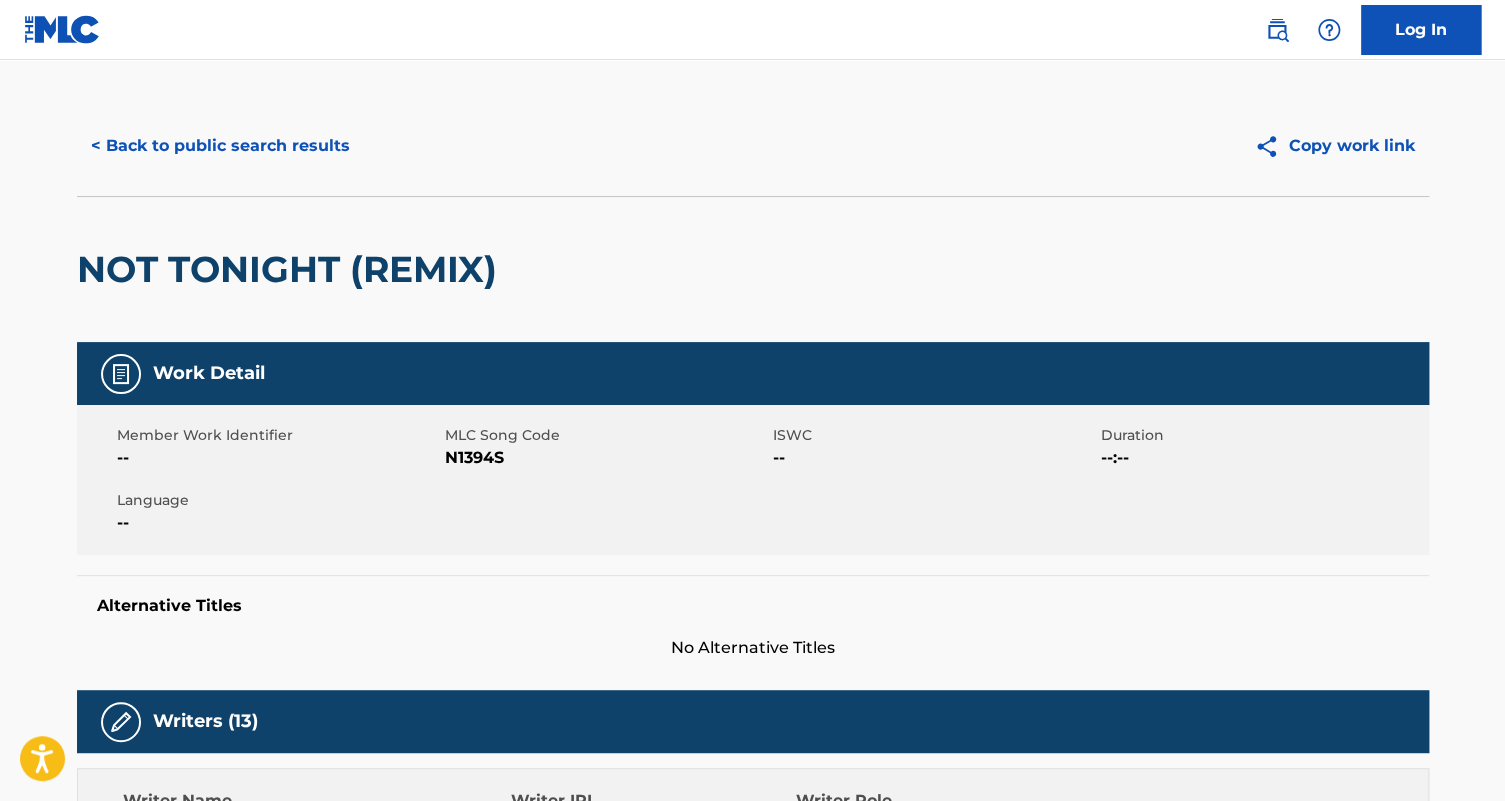scroll, scrollTop: 0, scrollLeft: 0, axis: both 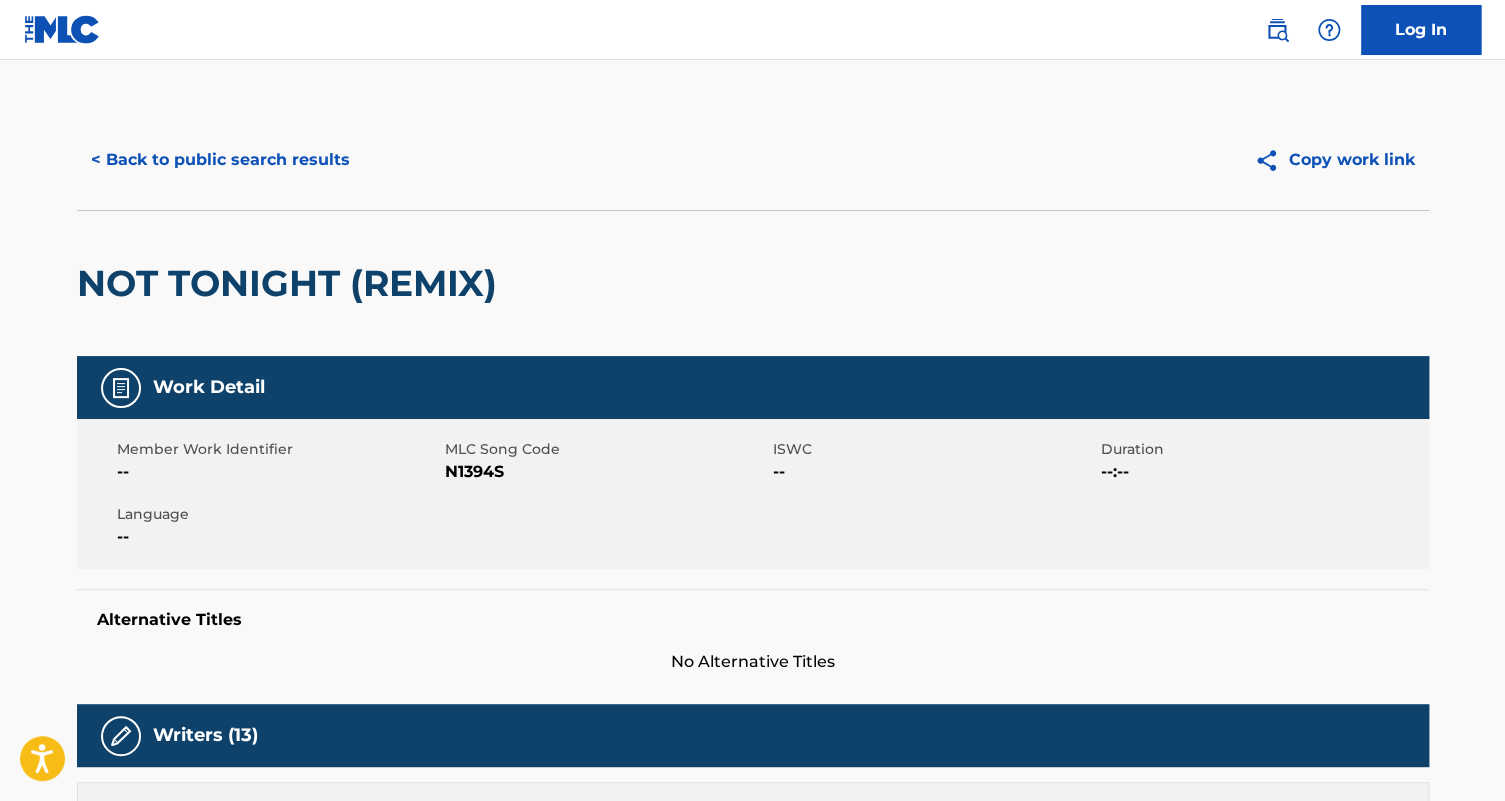 click on "< Back to public search results" at bounding box center [220, 160] 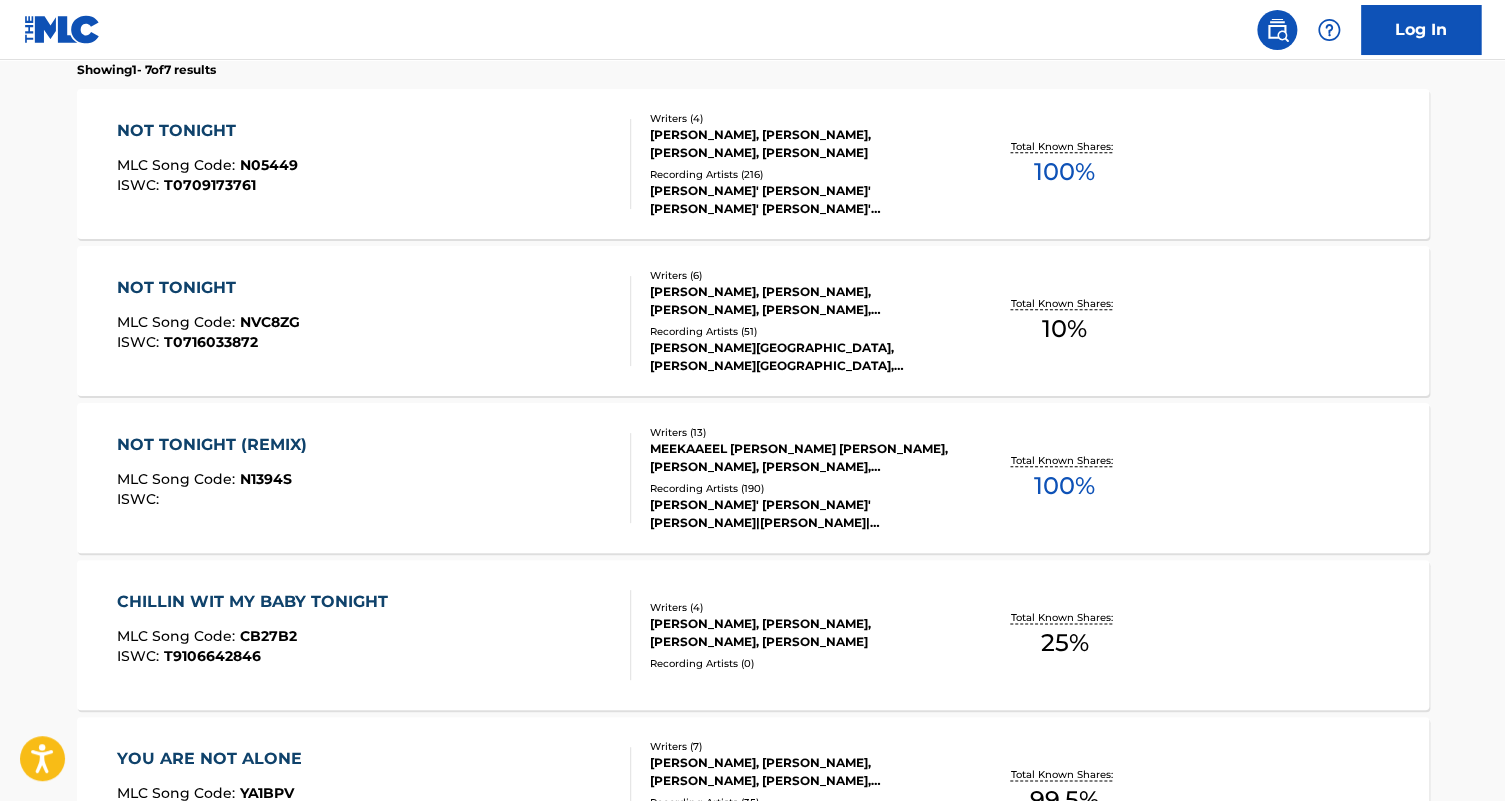 scroll, scrollTop: 592, scrollLeft: 0, axis: vertical 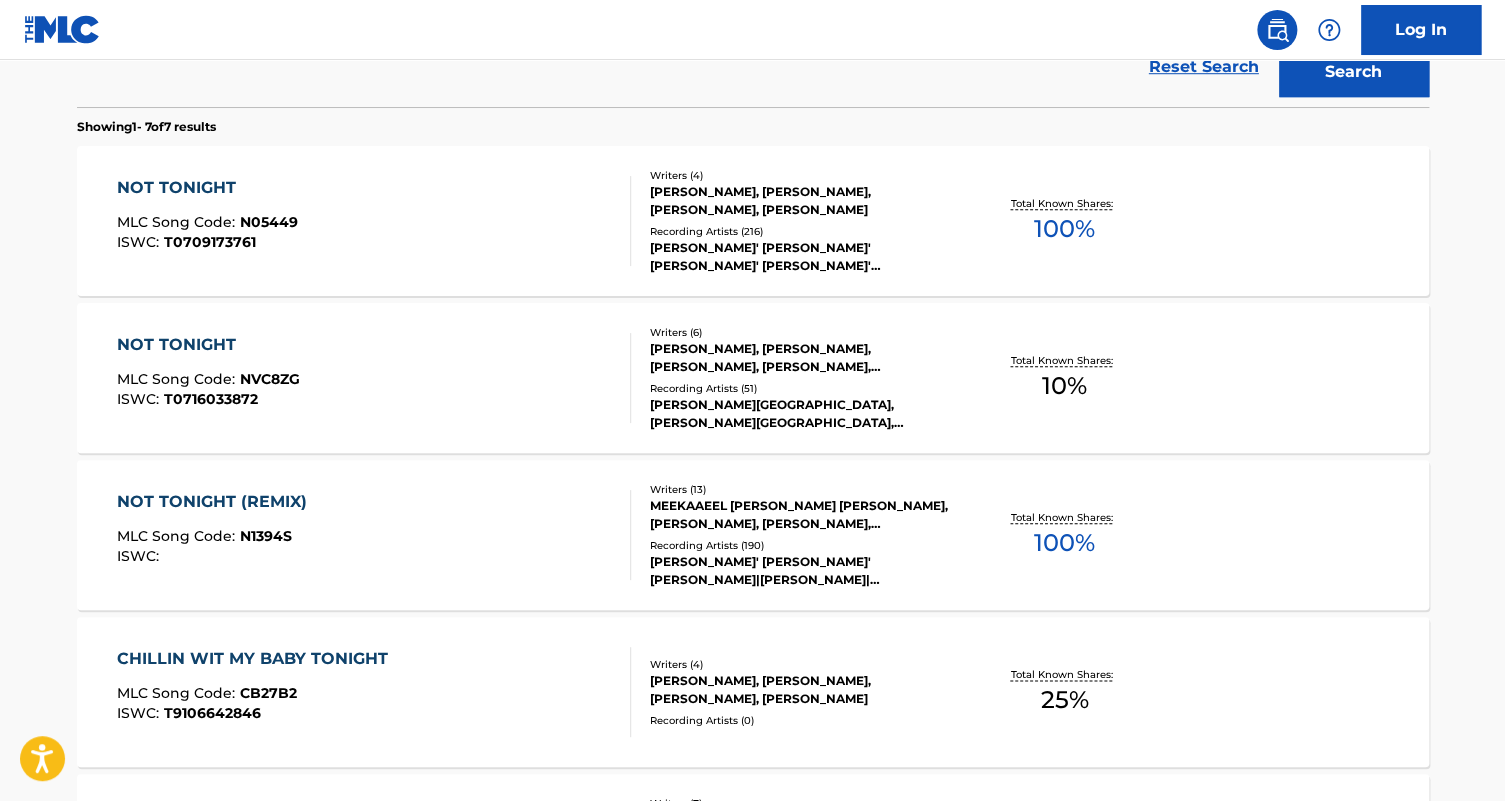 click on "NOT TONIGHT (REMIX) MLC Song Code : N1394S ISWC :" at bounding box center (374, 535) 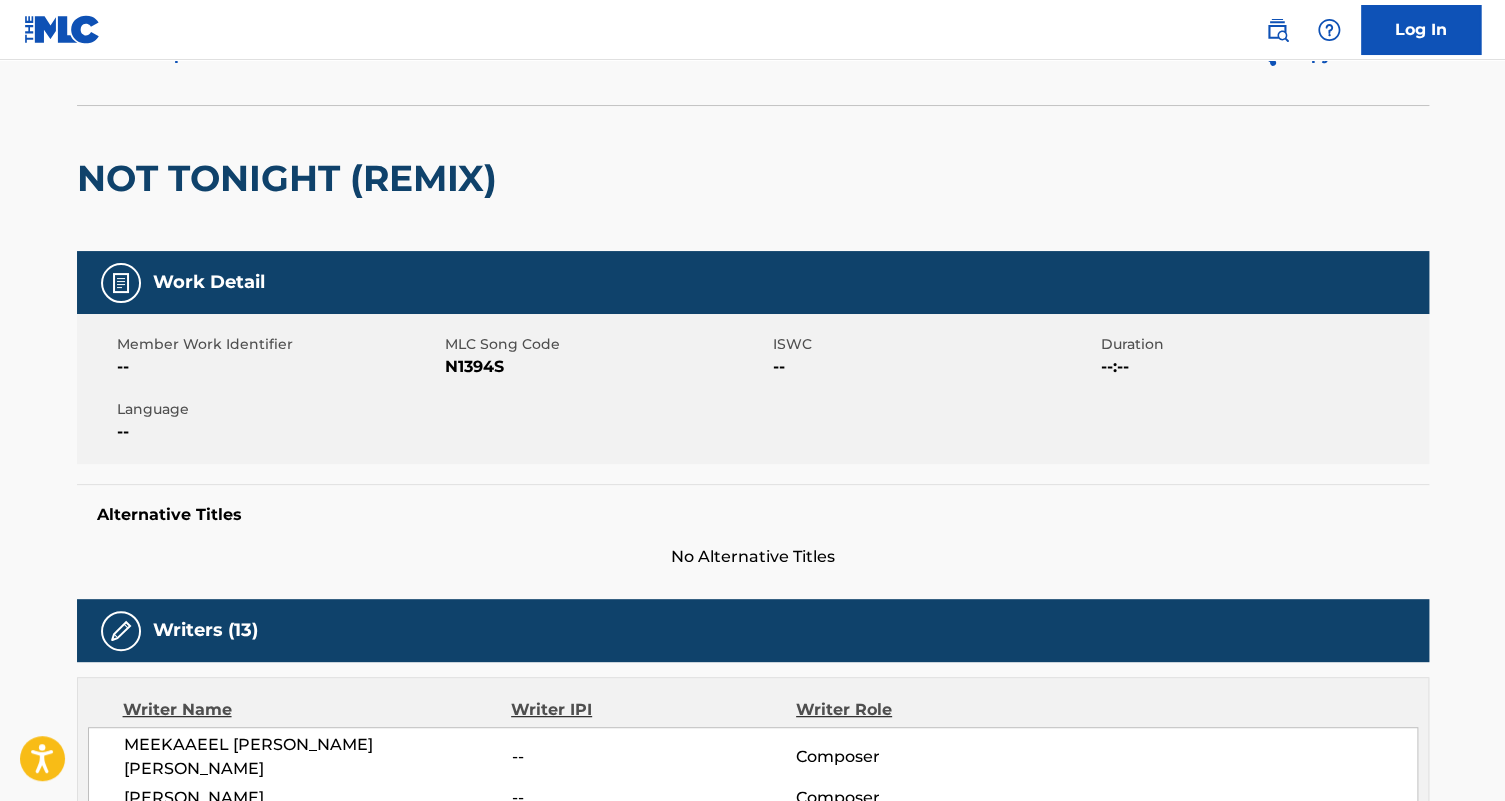 scroll, scrollTop: 90, scrollLeft: 0, axis: vertical 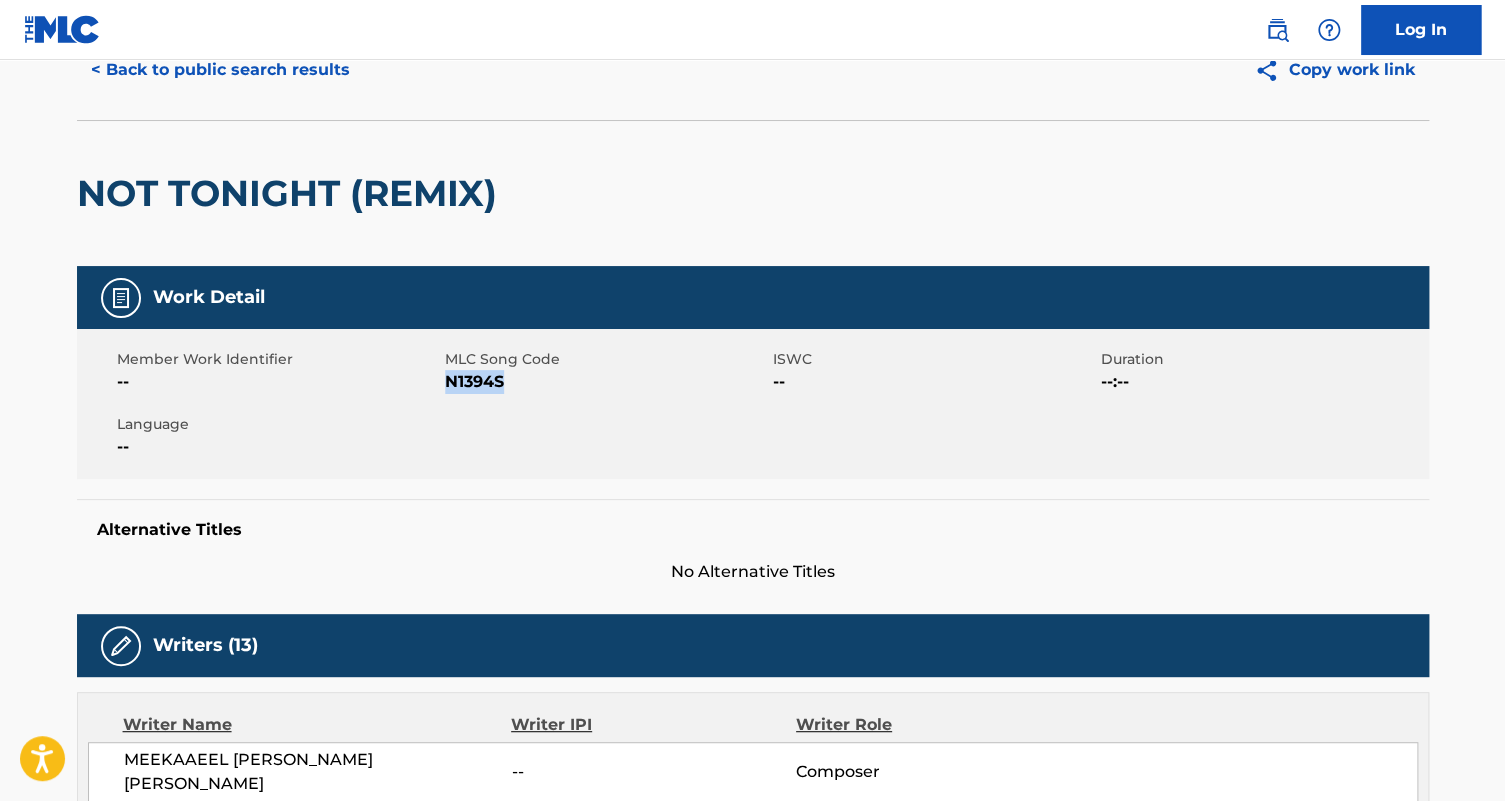 drag, startPoint x: 508, startPoint y: 380, endPoint x: 449, endPoint y: 376, distance: 59.135437 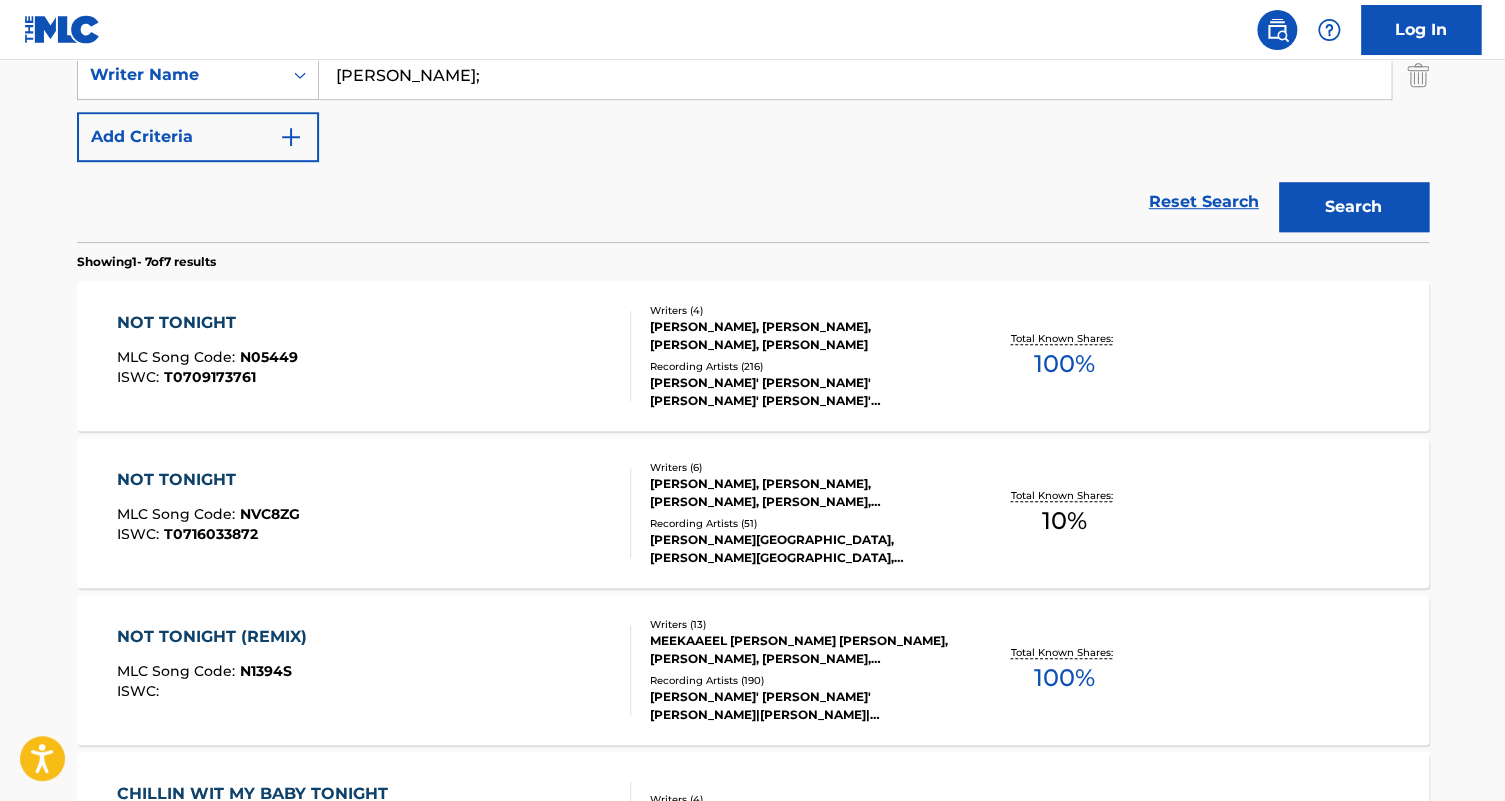 scroll, scrollTop: 434, scrollLeft: 0, axis: vertical 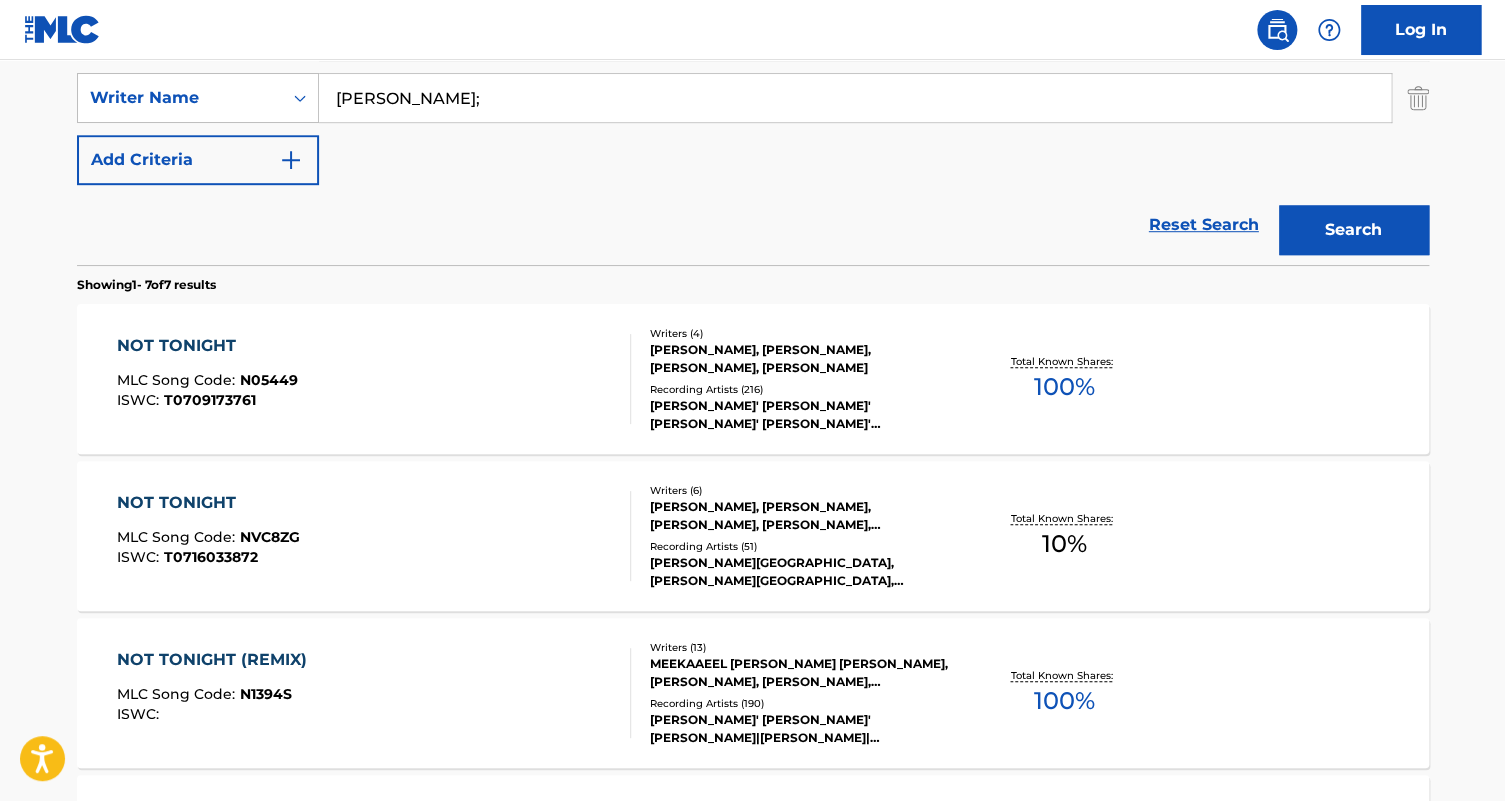 click on "NOT TONIGHT MLC Song Code : N05449 ISWC : T0709173761" at bounding box center [374, 379] 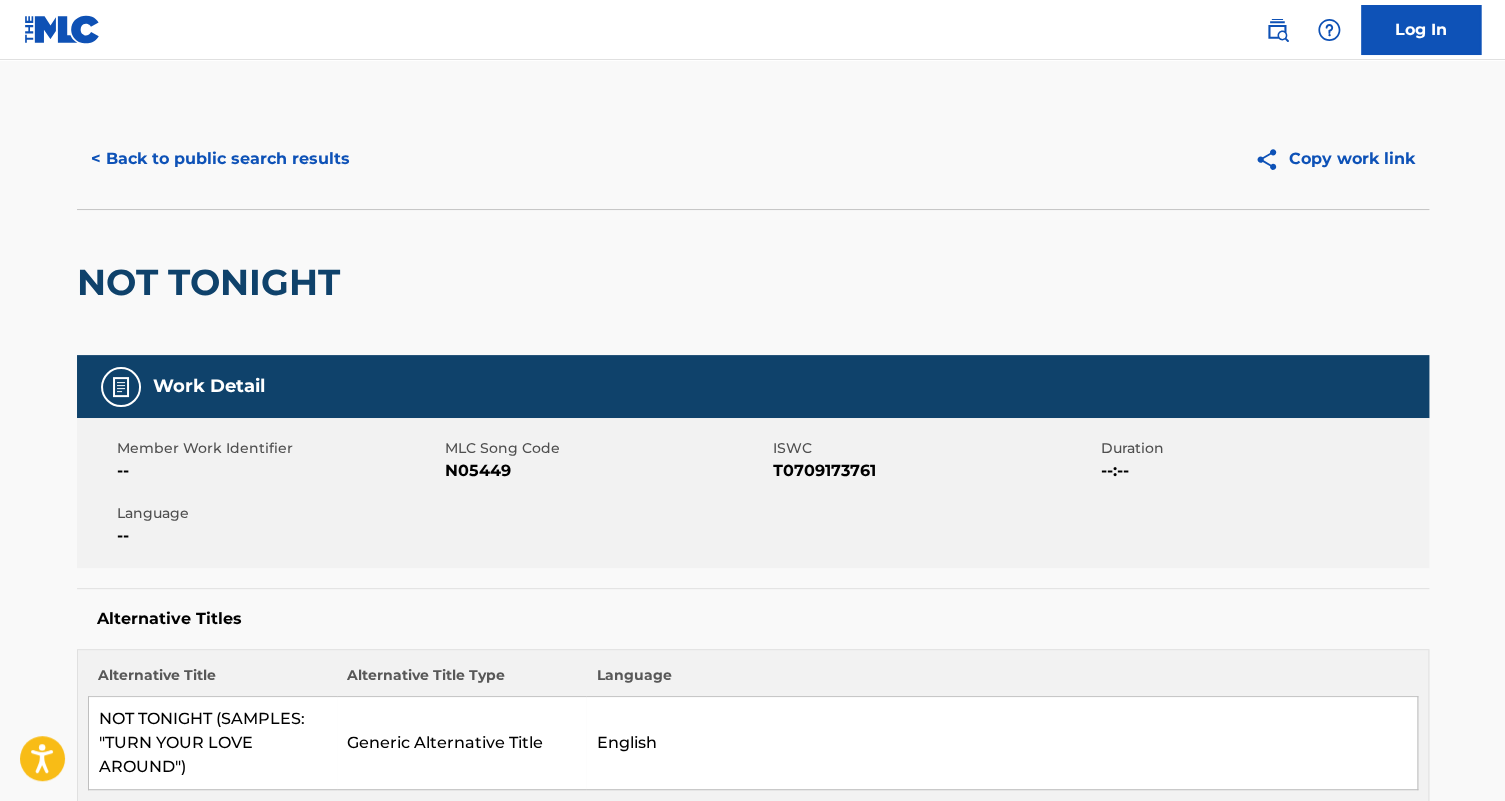 scroll, scrollTop: 0, scrollLeft: 0, axis: both 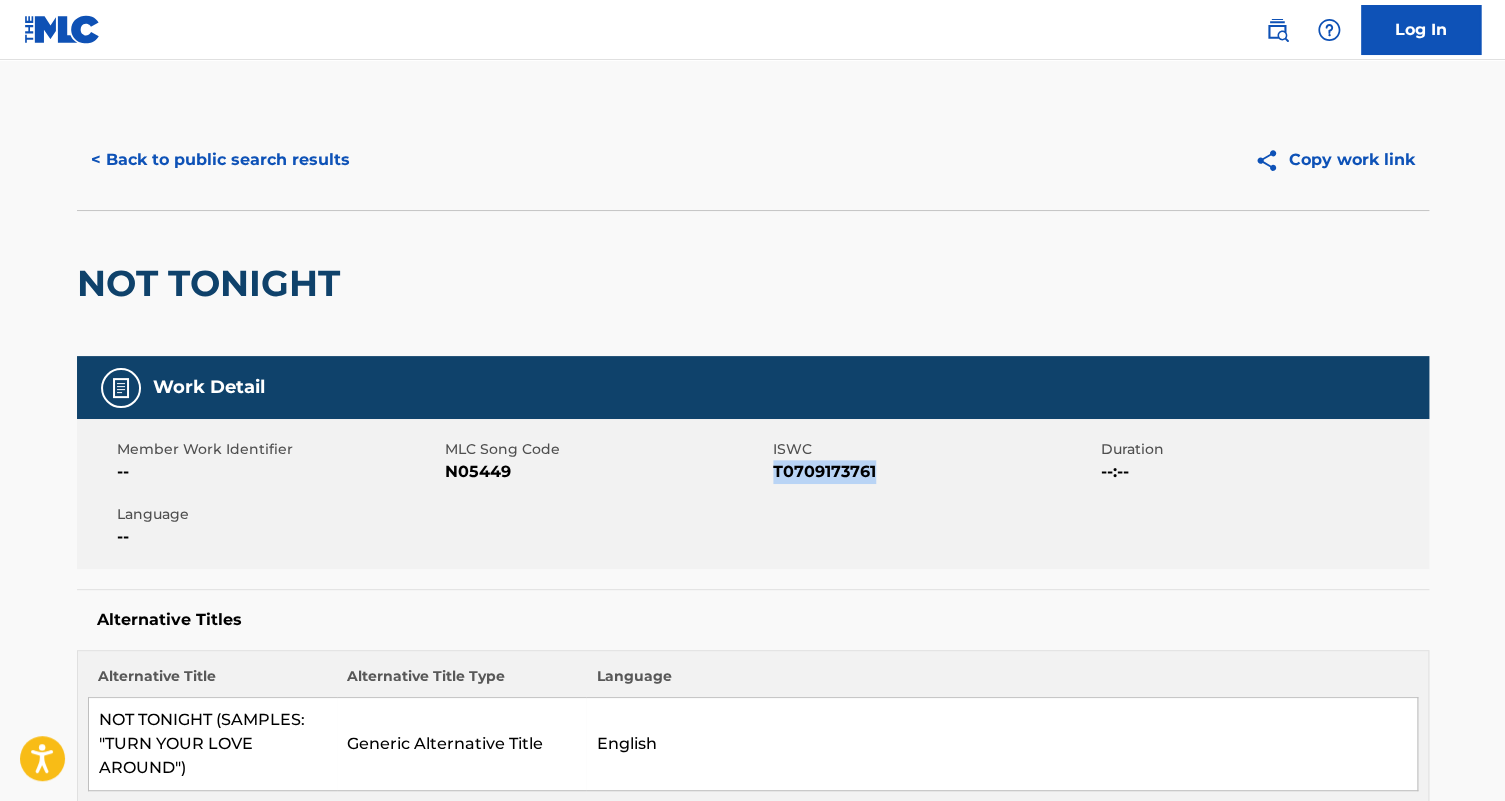 drag, startPoint x: 899, startPoint y: 468, endPoint x: 782, endPoint y: 470, distance: 117.01709 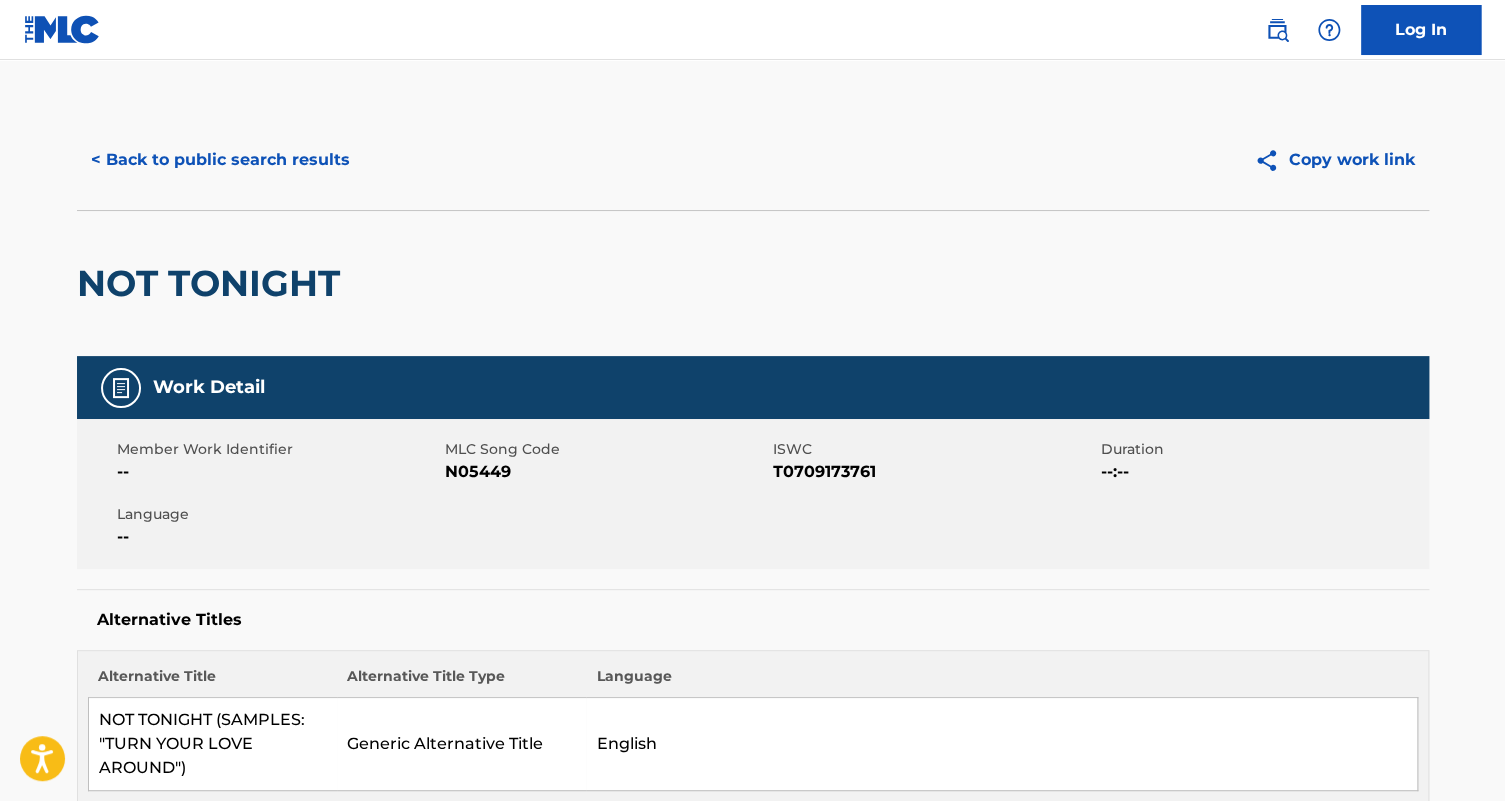 drag, startPoint x: 790, startPoint y: 474, endPoint x: 939, endPoint y: 454, distance: 150.33629 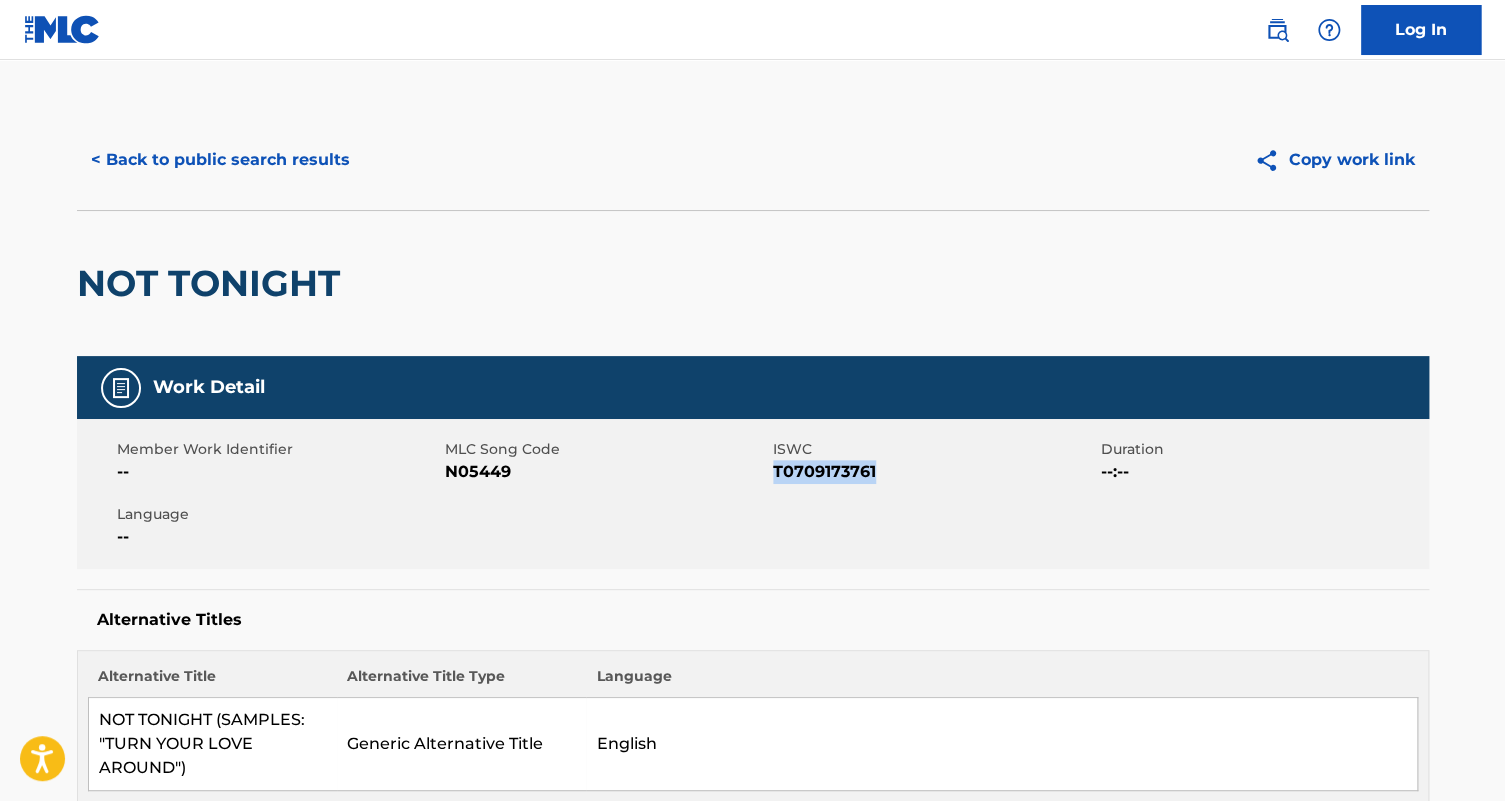drag, startPoint x: 893, startPoint y: 466, endPoint x: 772, endPoint y: 470, distance: 121.0661 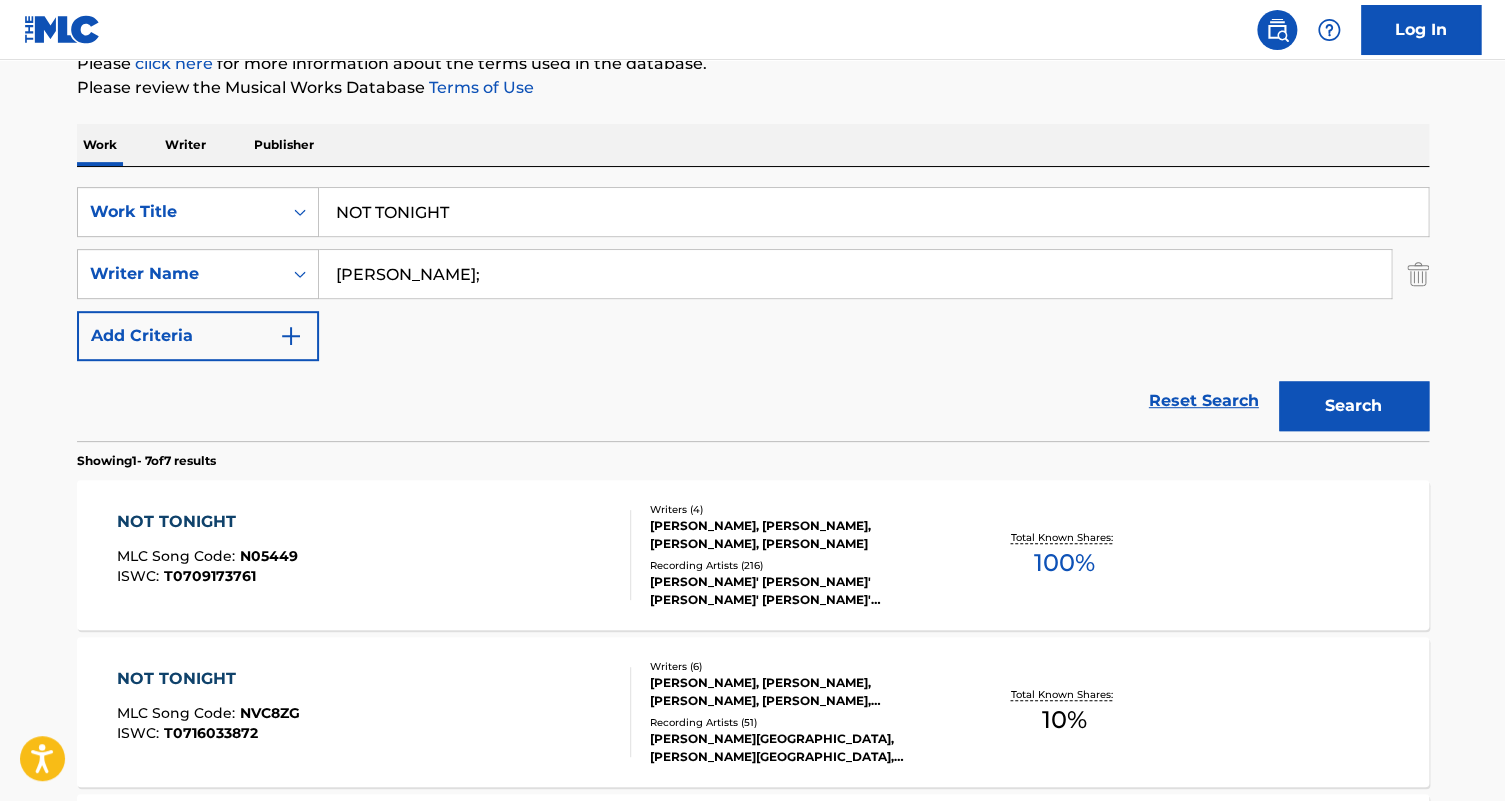 scroll, scrollTop: 252, scrollLeft: 0, axis: vertical 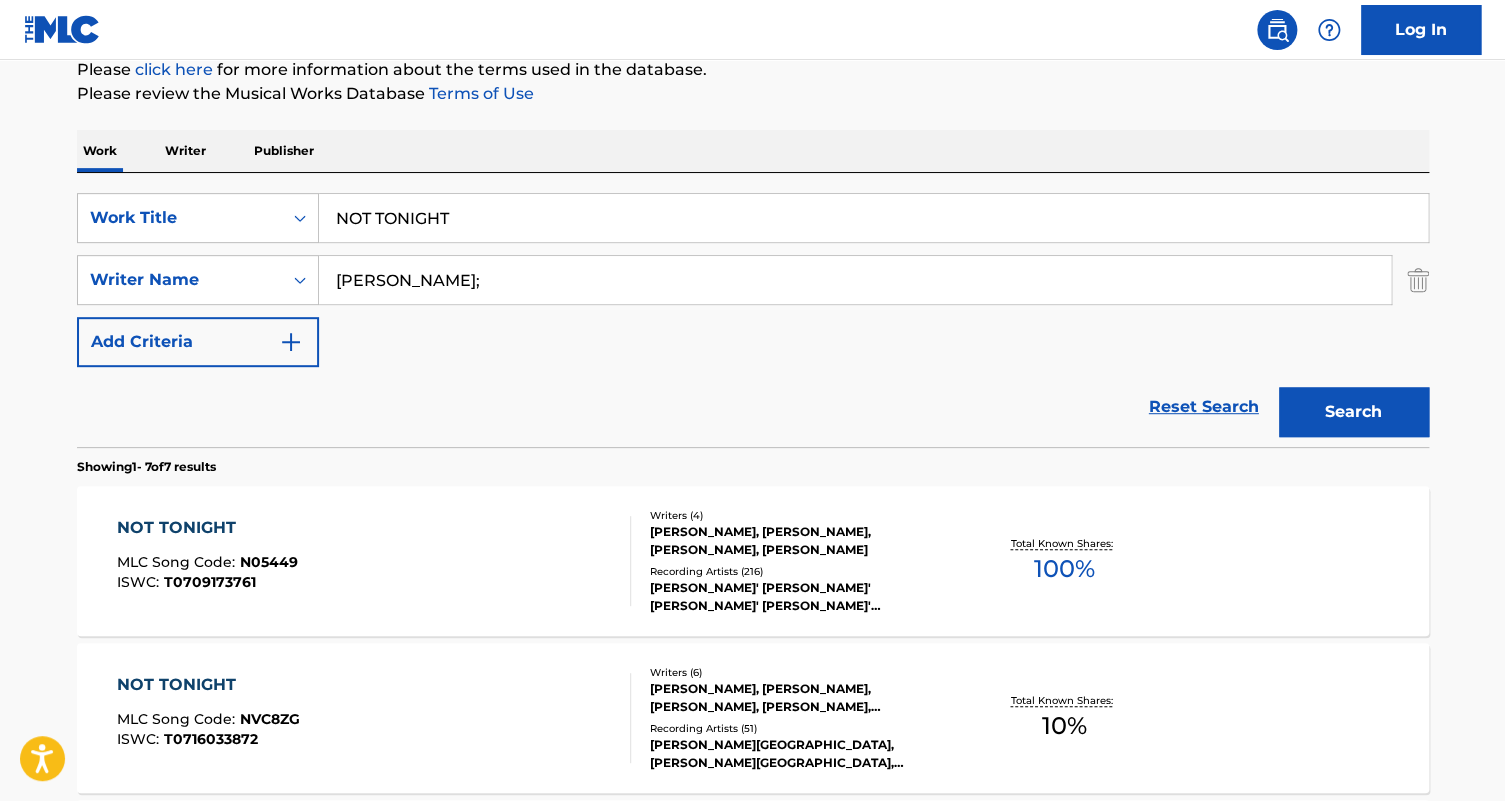 click on "Reset Search" at bounding box center [1204, 407] 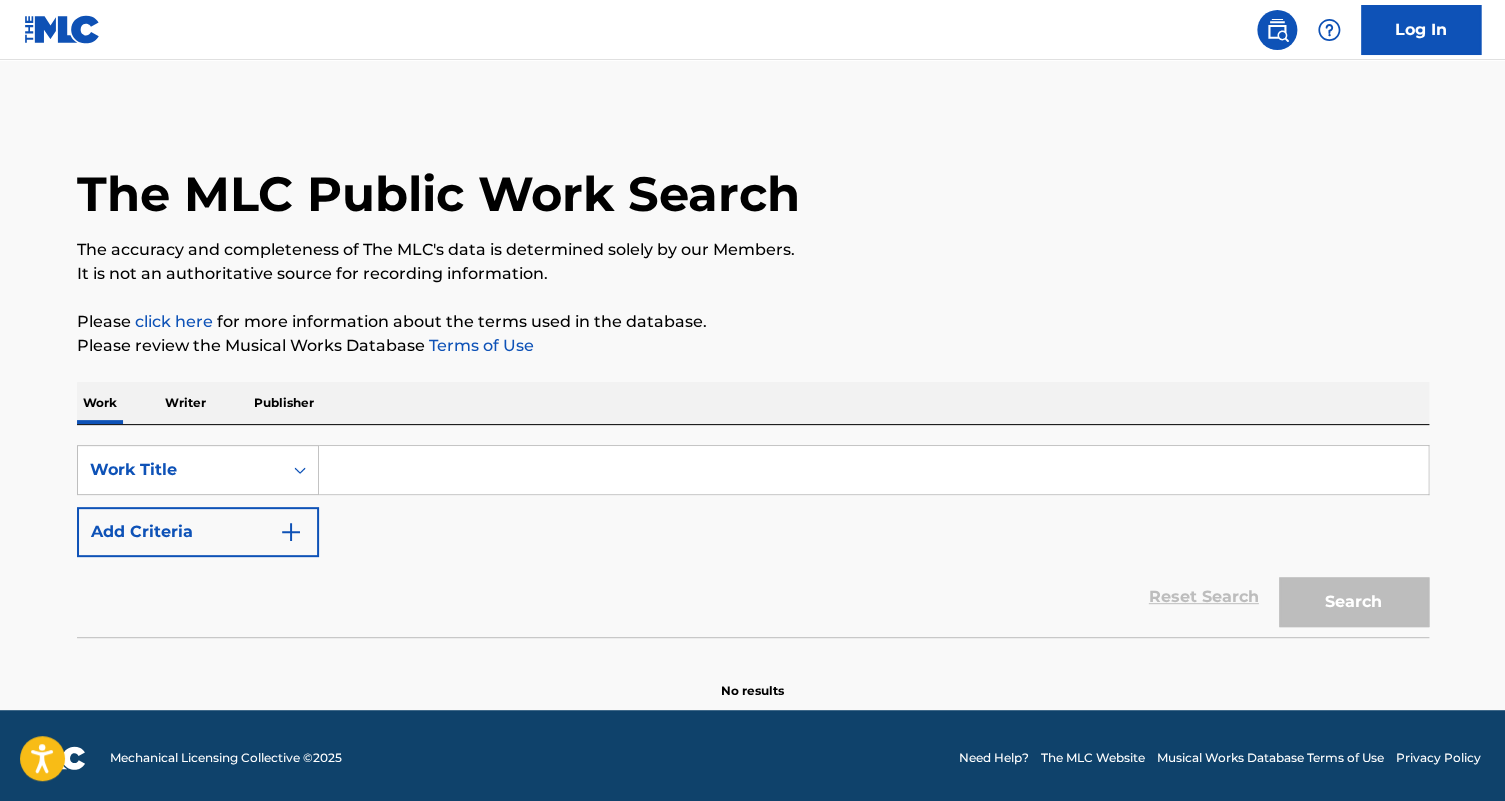 paste on "NO LO DEJES DE INTENTAR (SPANISH VERSION OF "HOLDIN' ON TO LOVE")" 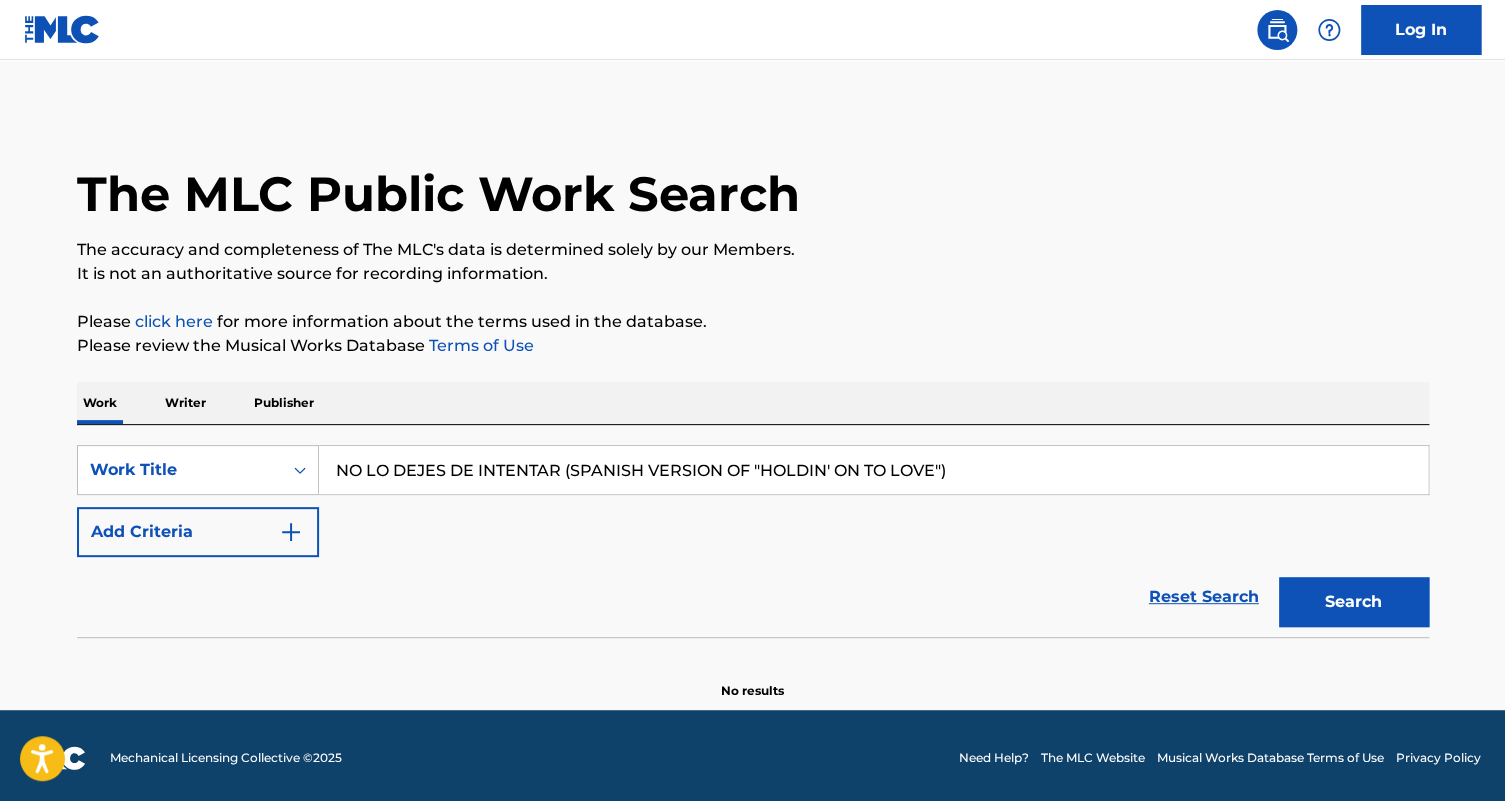type on "NO LO DEJES DE INTENTAR (SPANISH VERSION OF "HOLDIN' ON TO LOVE")" 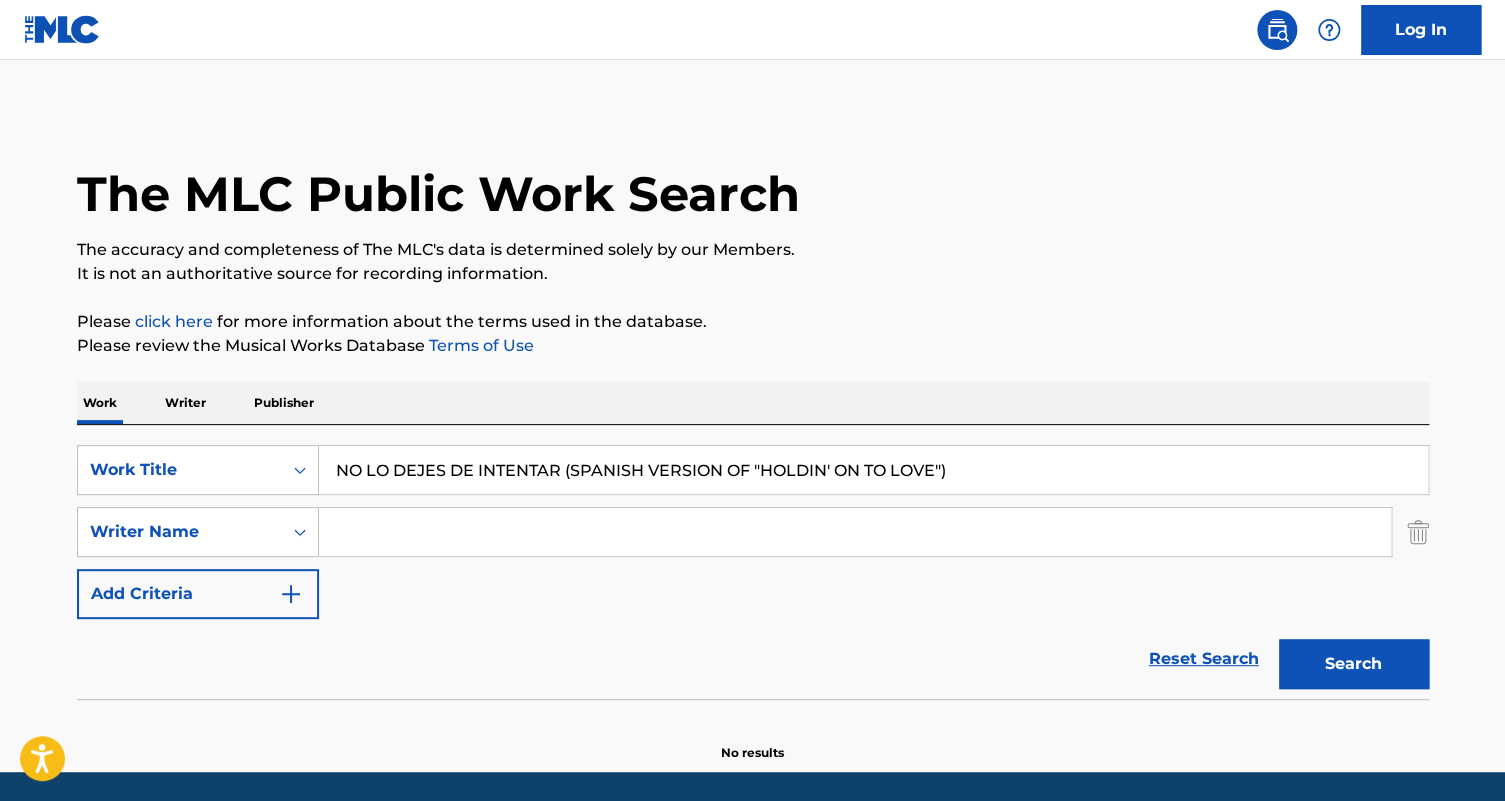 click at bounding box center [855, 532] 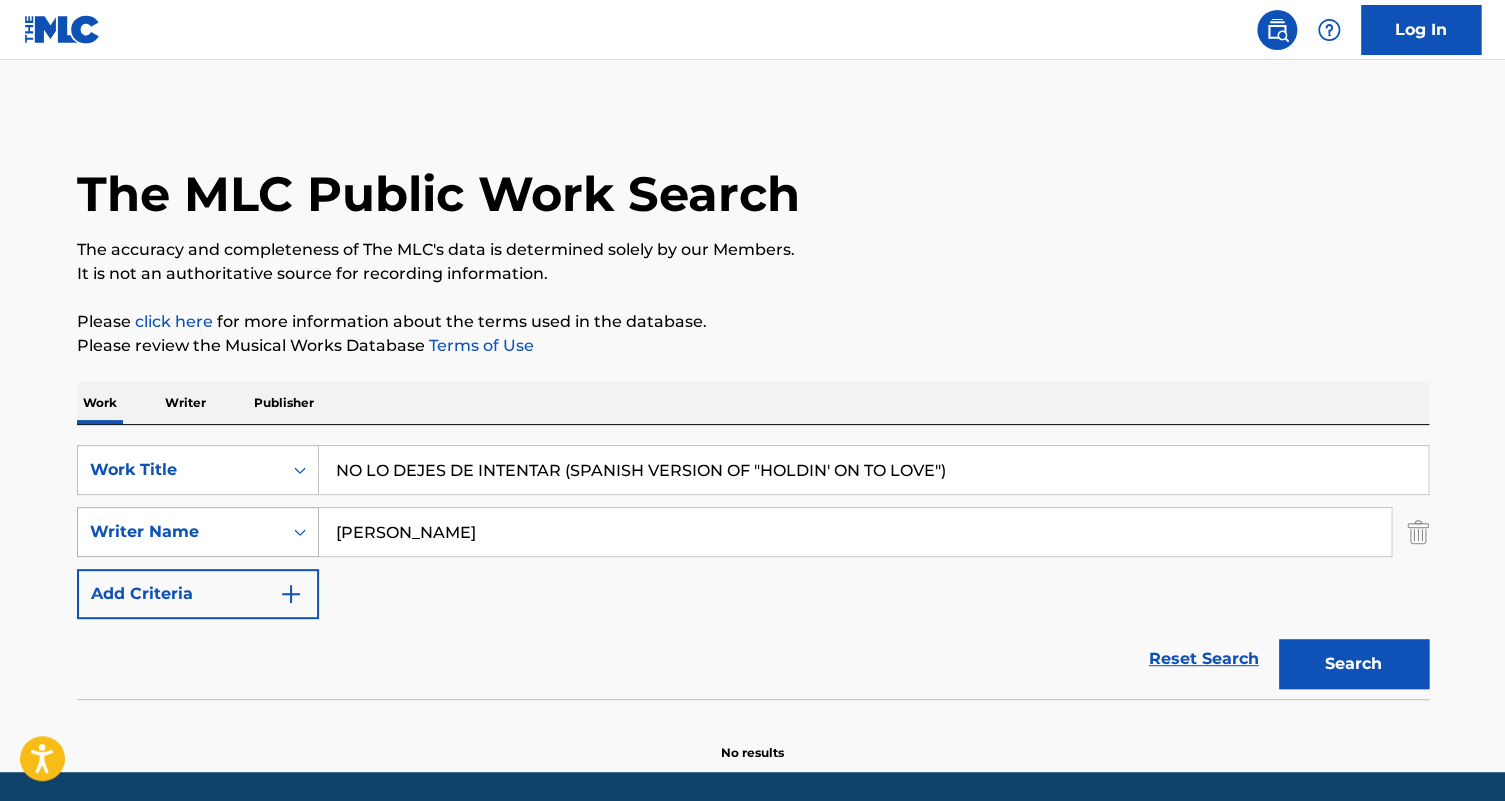 drag, startPoint x: 428, startPoint y: 534, endPoint x: 301, endPoint y: 526, distance: 127.25172 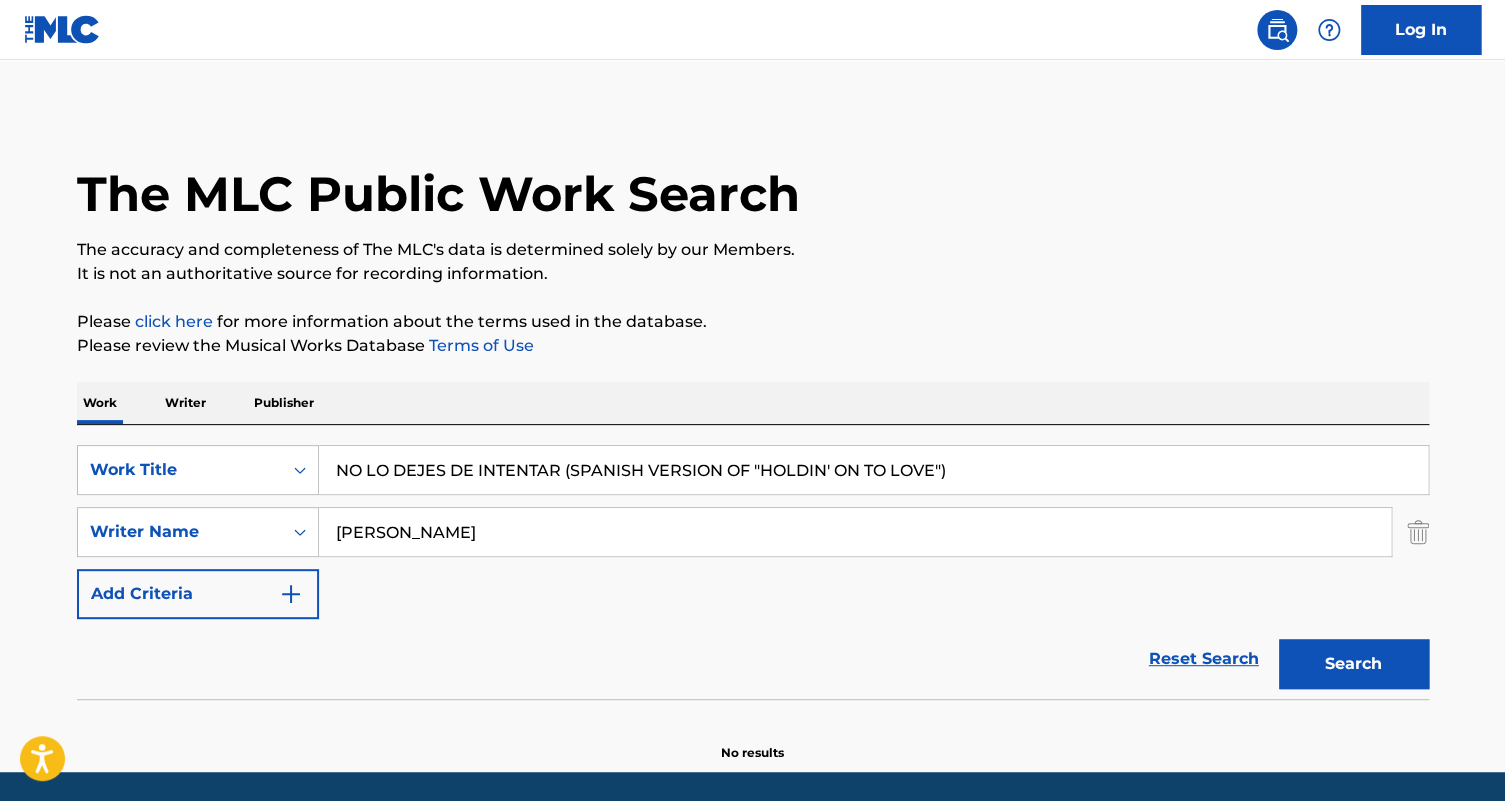 type on "[PERSON_NAME]" 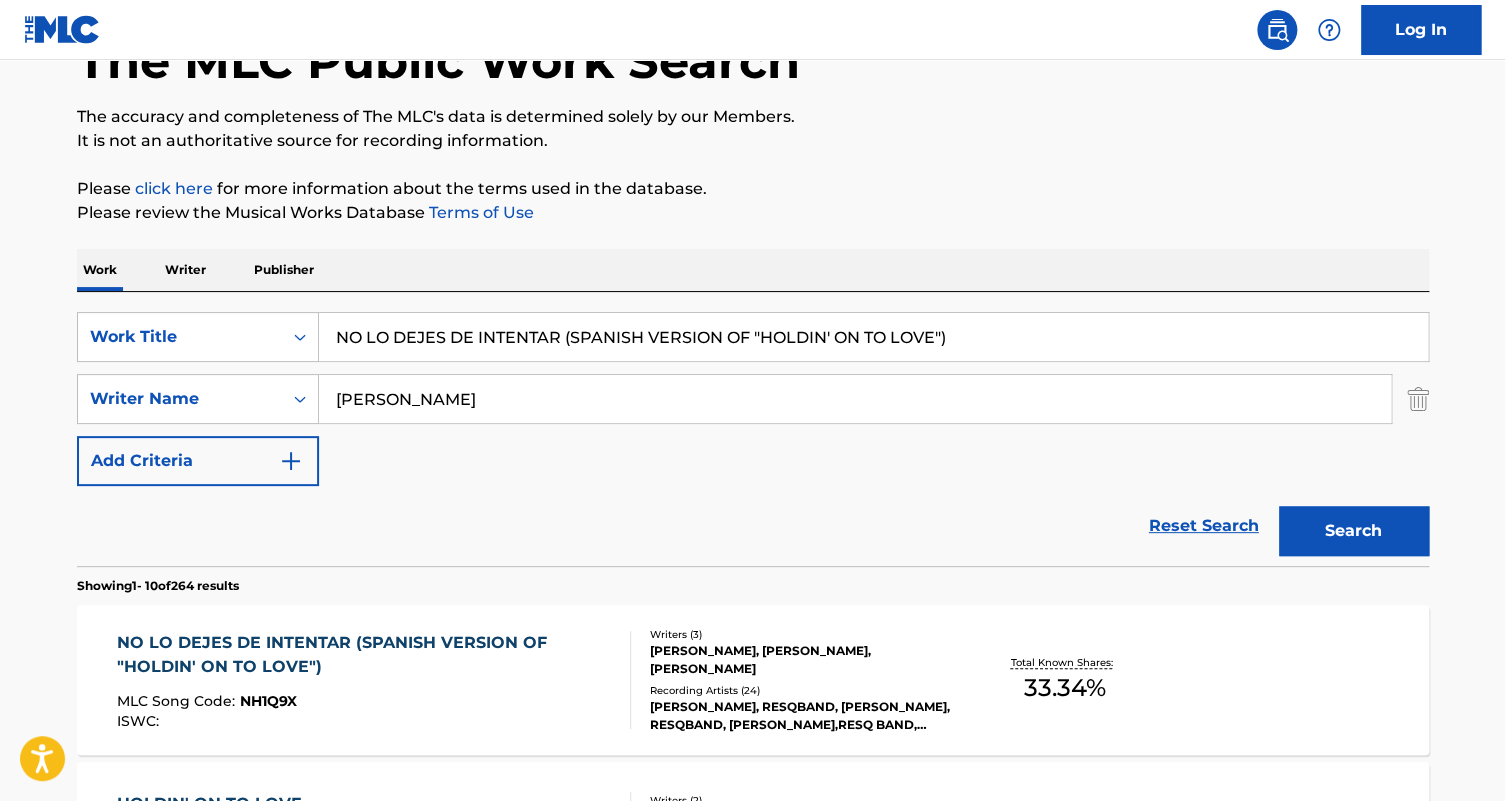 scroll, scrollTop: 131, scrollLeft: 0, axis: vertical 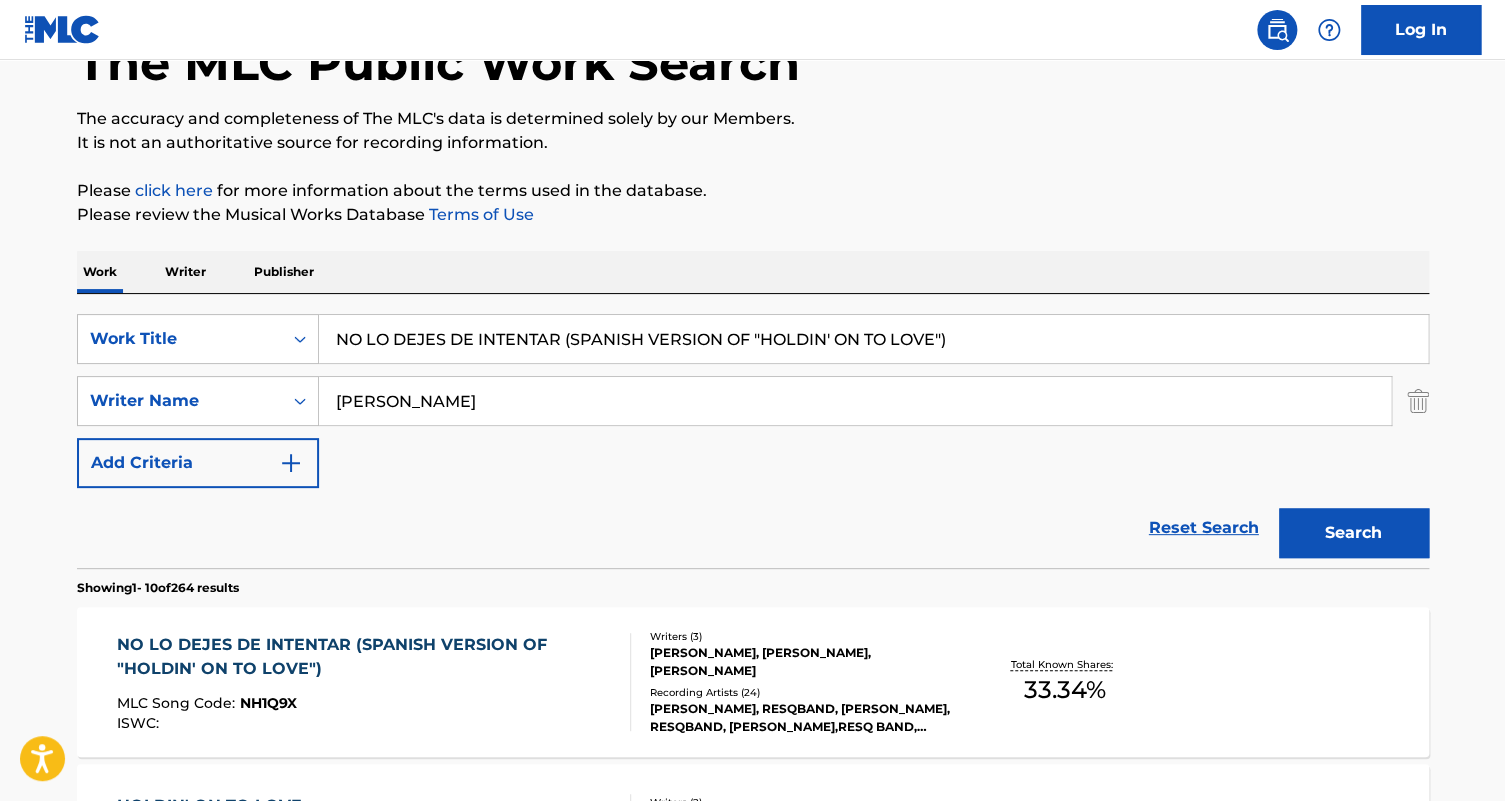 click on "Reset Search" at bounding box center [1204, 528] 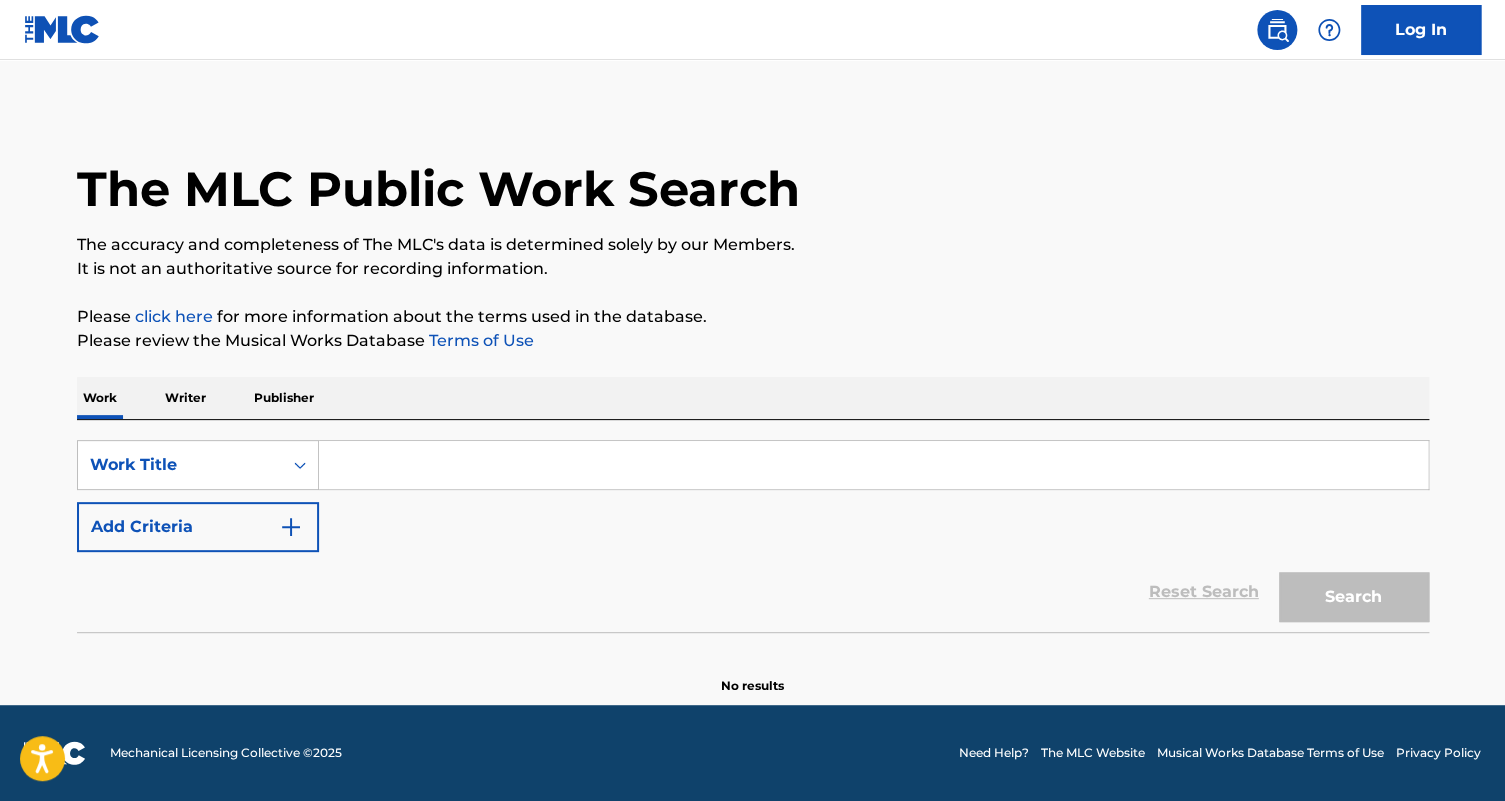 scroll, scrollTop: 0, scrollLeft: 0, axis: both 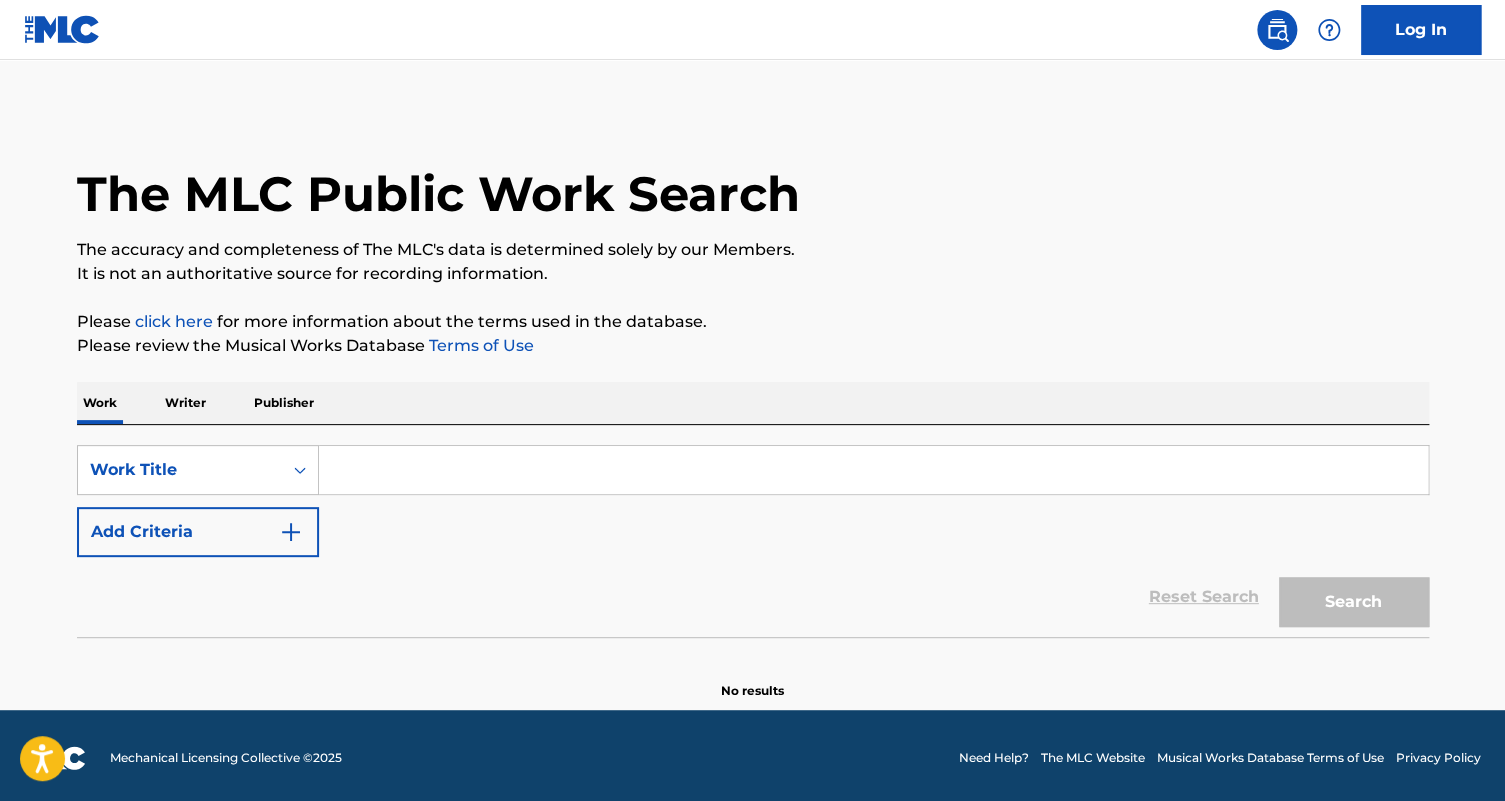 paste on "NOTHIN' YOU CAN DO ABOUT IT" 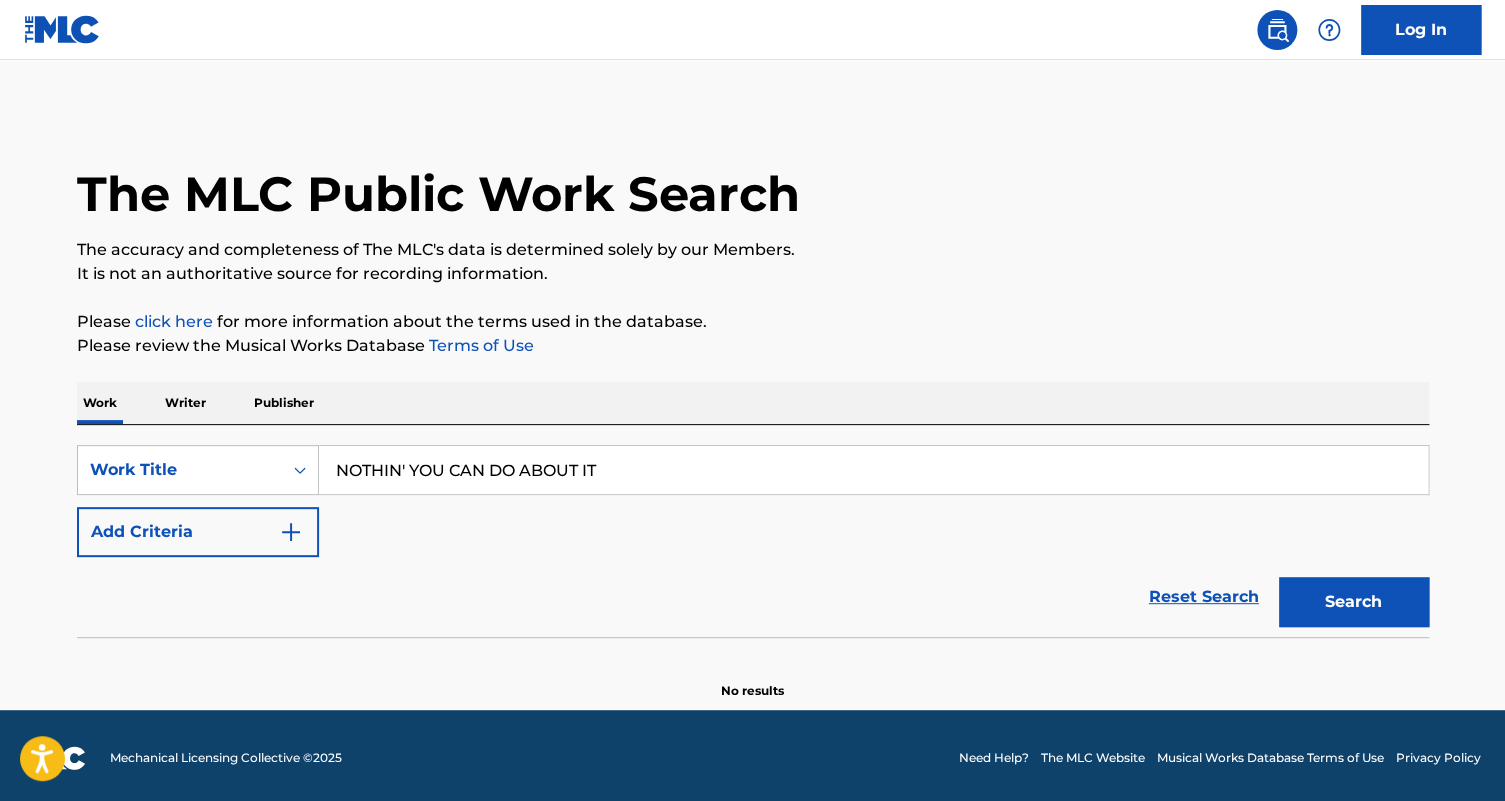 type on "NOTHIN' YOU CAN DO ABOUT IT" 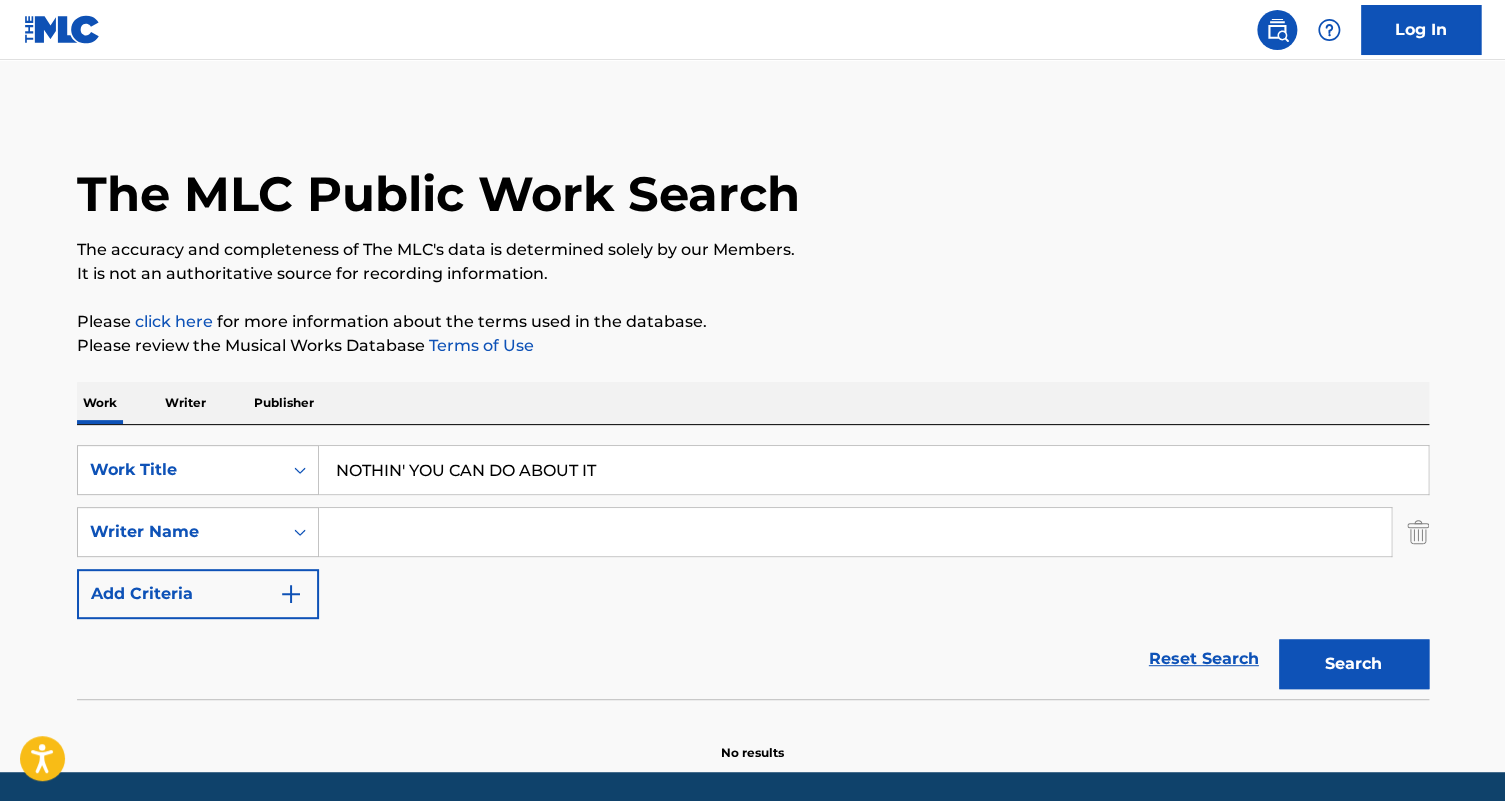 click at bounding box center [855, 532] 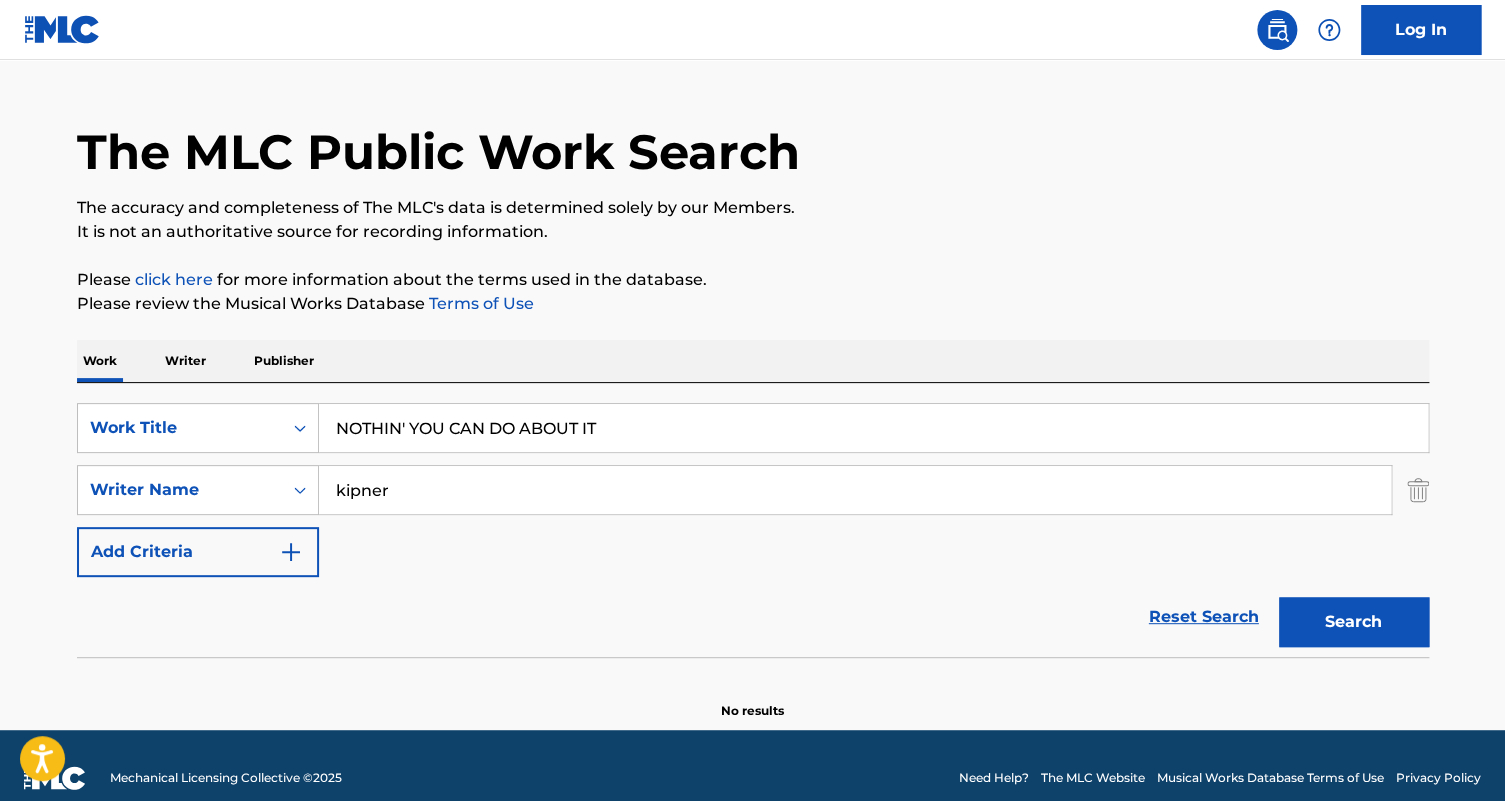scroll, scrollTop: 66, scrollLeft: 0, axis: vertical 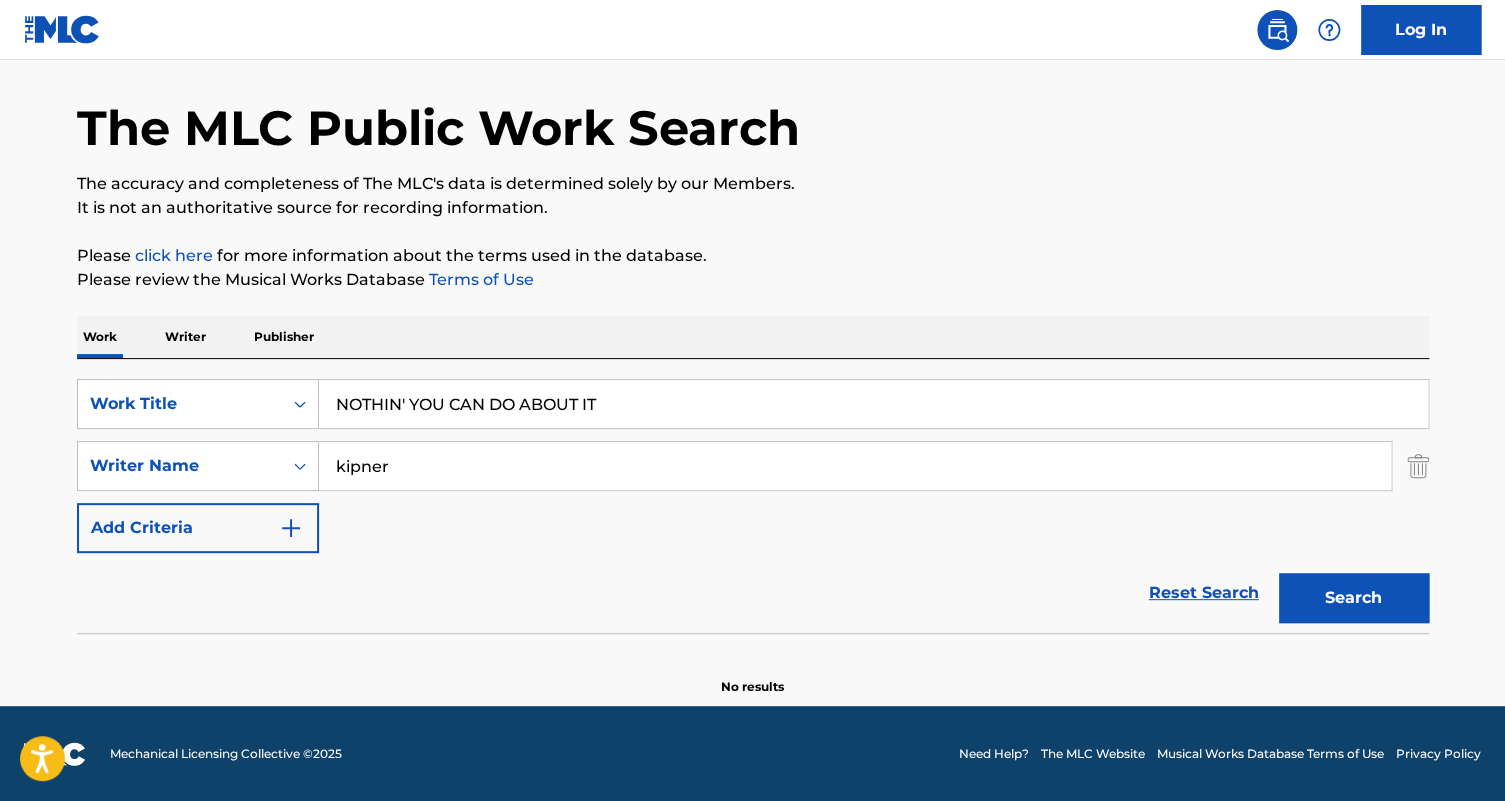 type on "kipner" 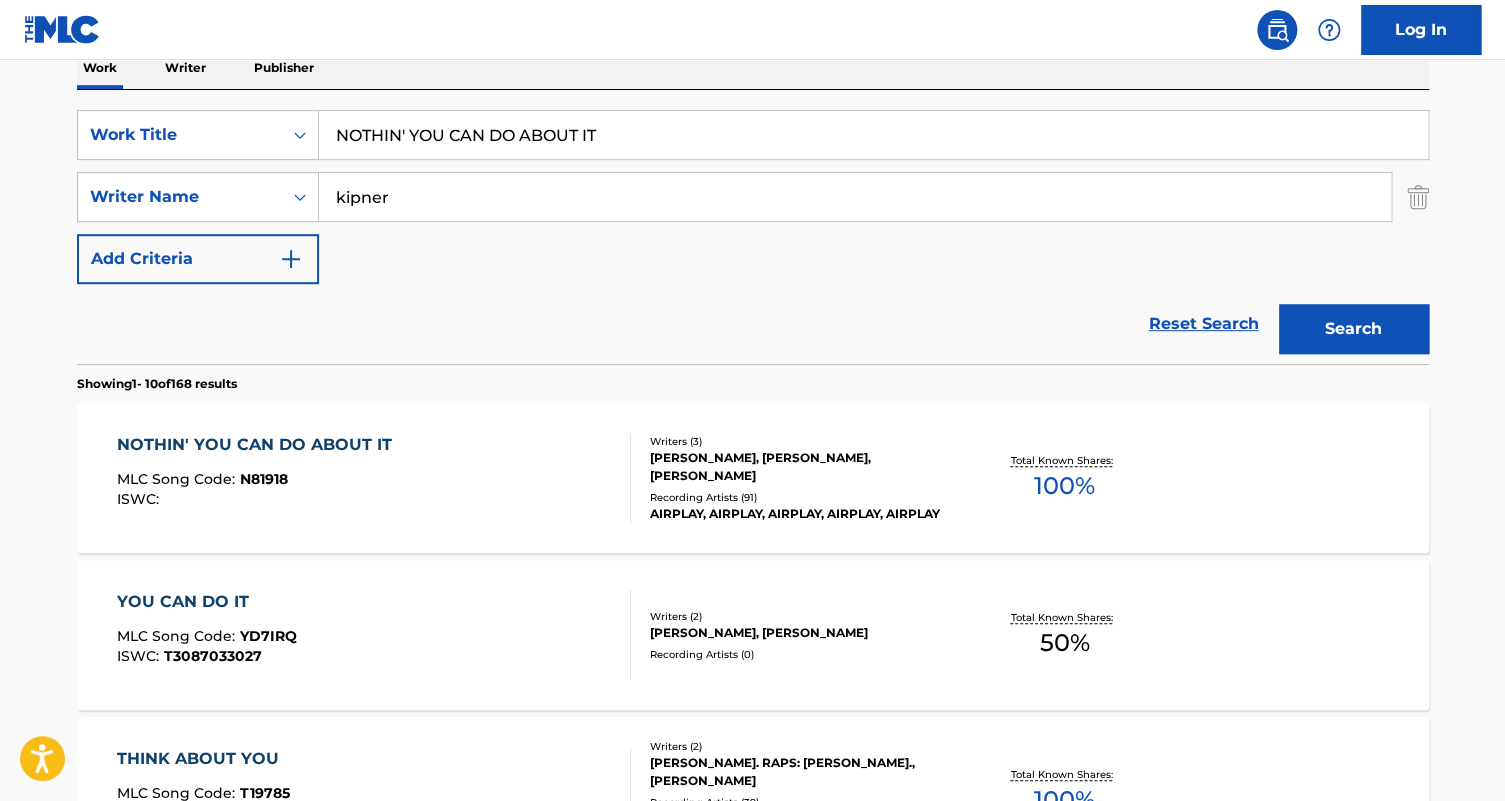 scroll, scrollTop: 339, scrollLeft: 0, axis: vertical 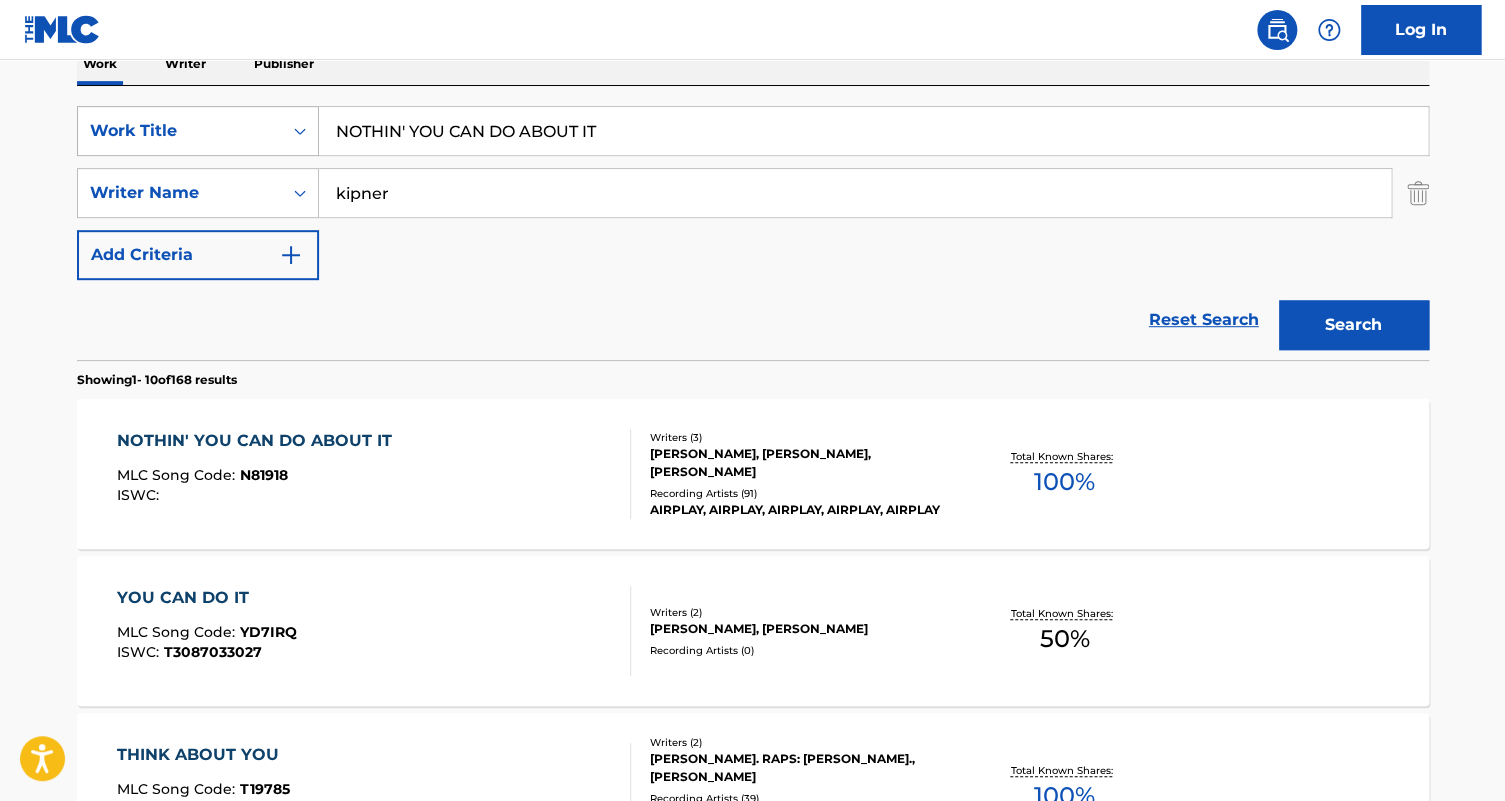 drag, startPoint x: 604, startPoint y: 132, endPoint x: 314, endPoint y: 108, distance: 290.9914 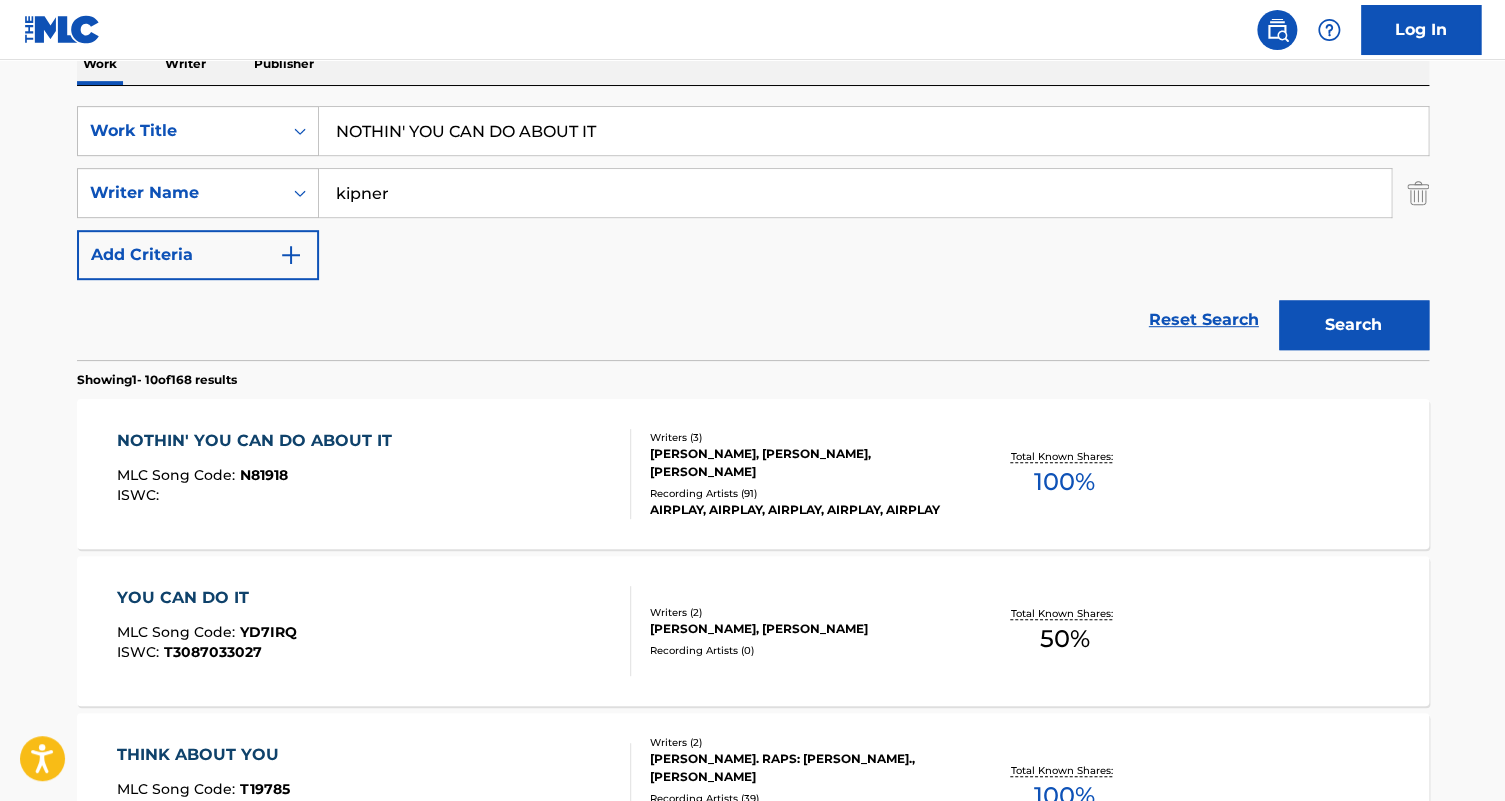click on "Reset Search" at bounding box center [1204, 320] 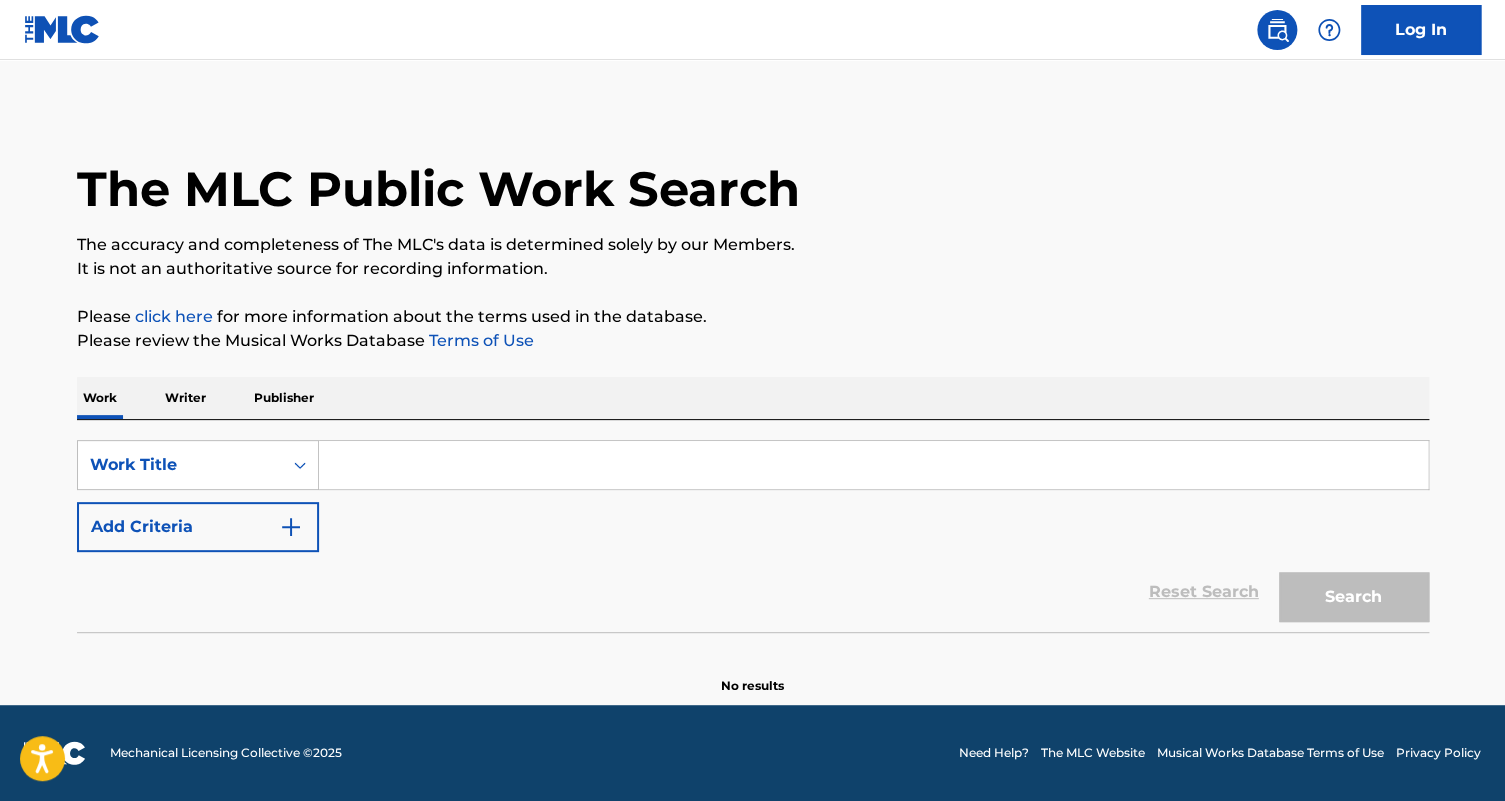 scroll, scrollTop: 0, scrollLeft: 0, axis: both 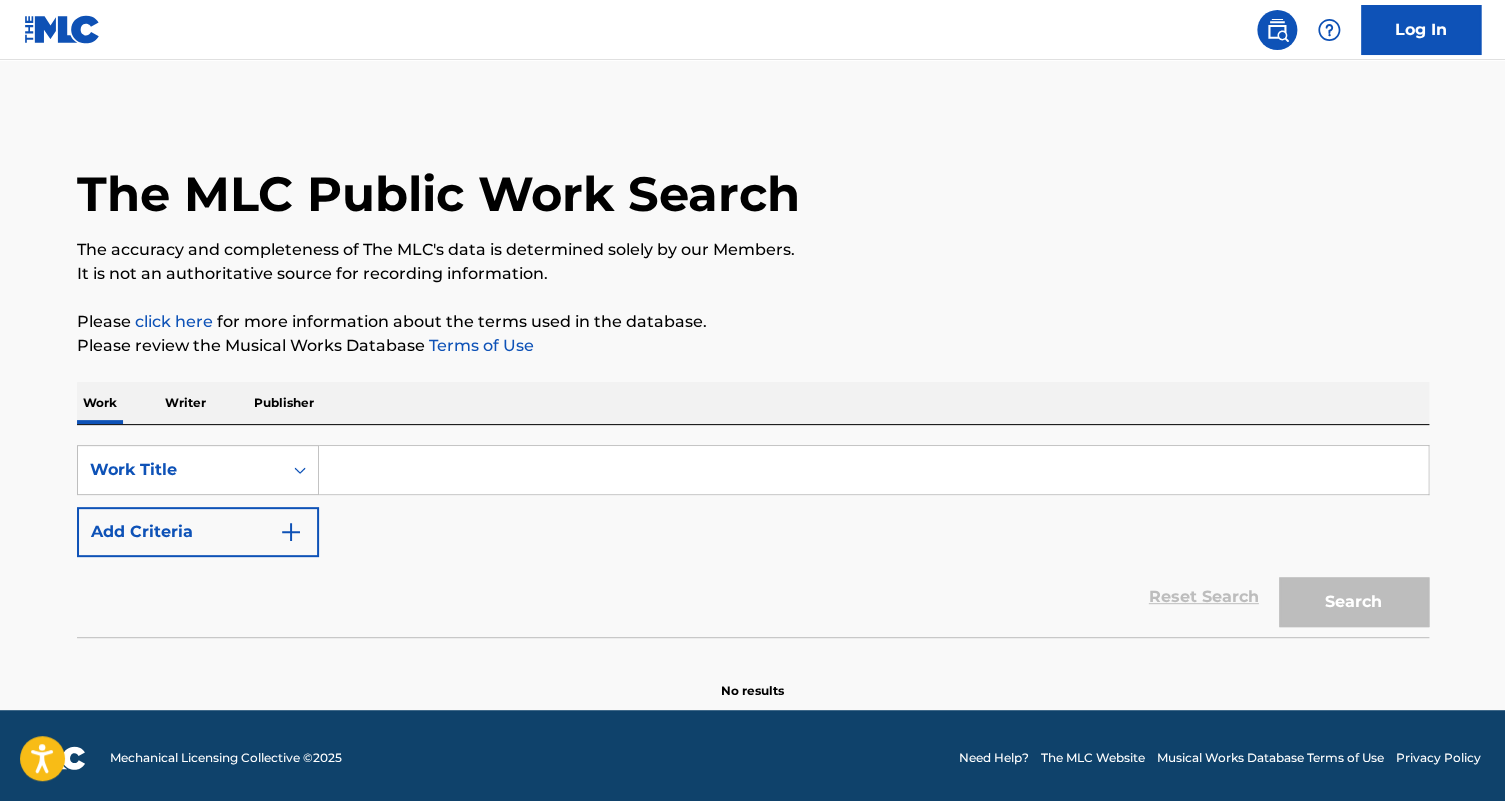 click at bounding box center (873, 470) 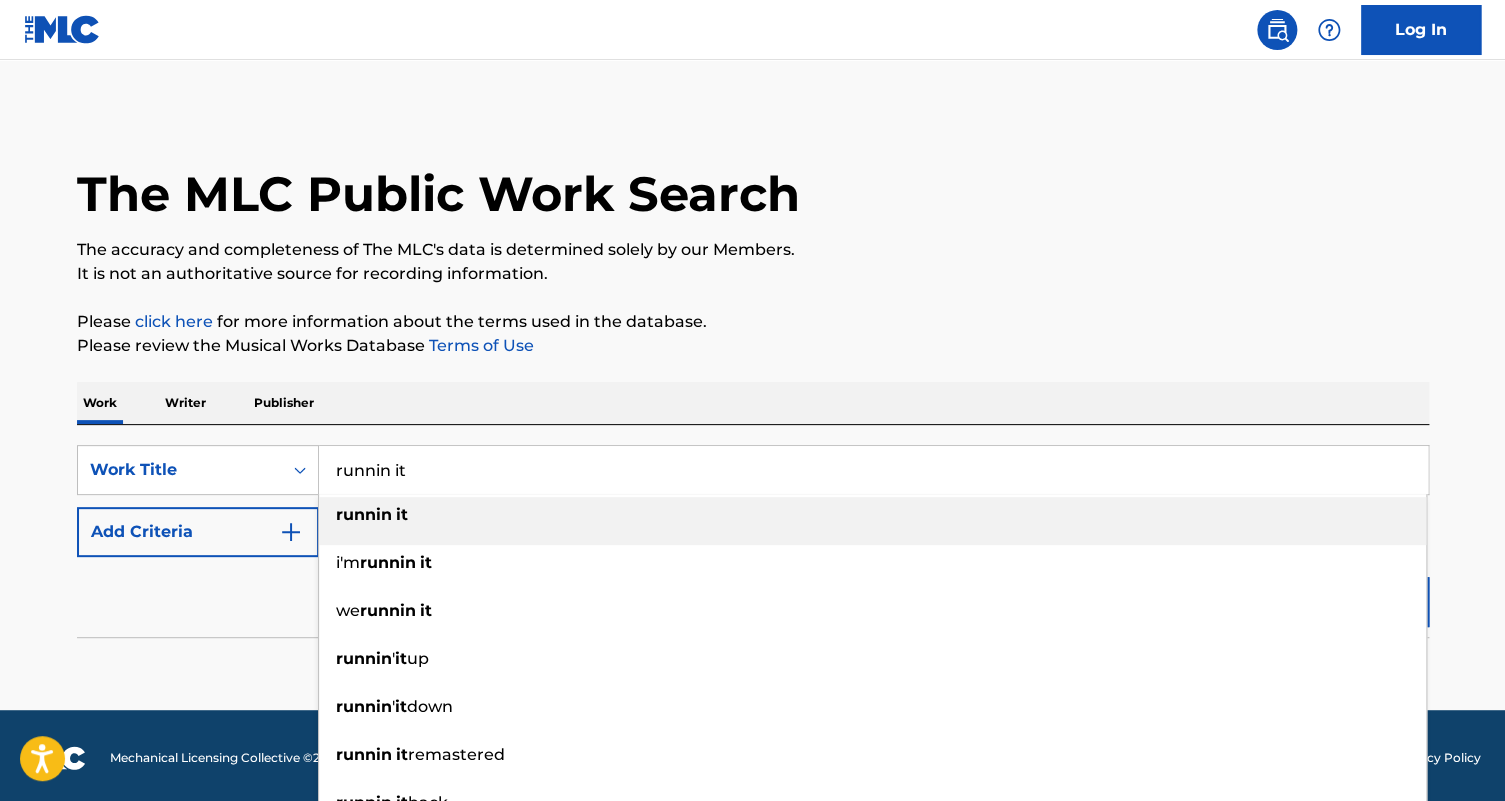 type on "runnin it" 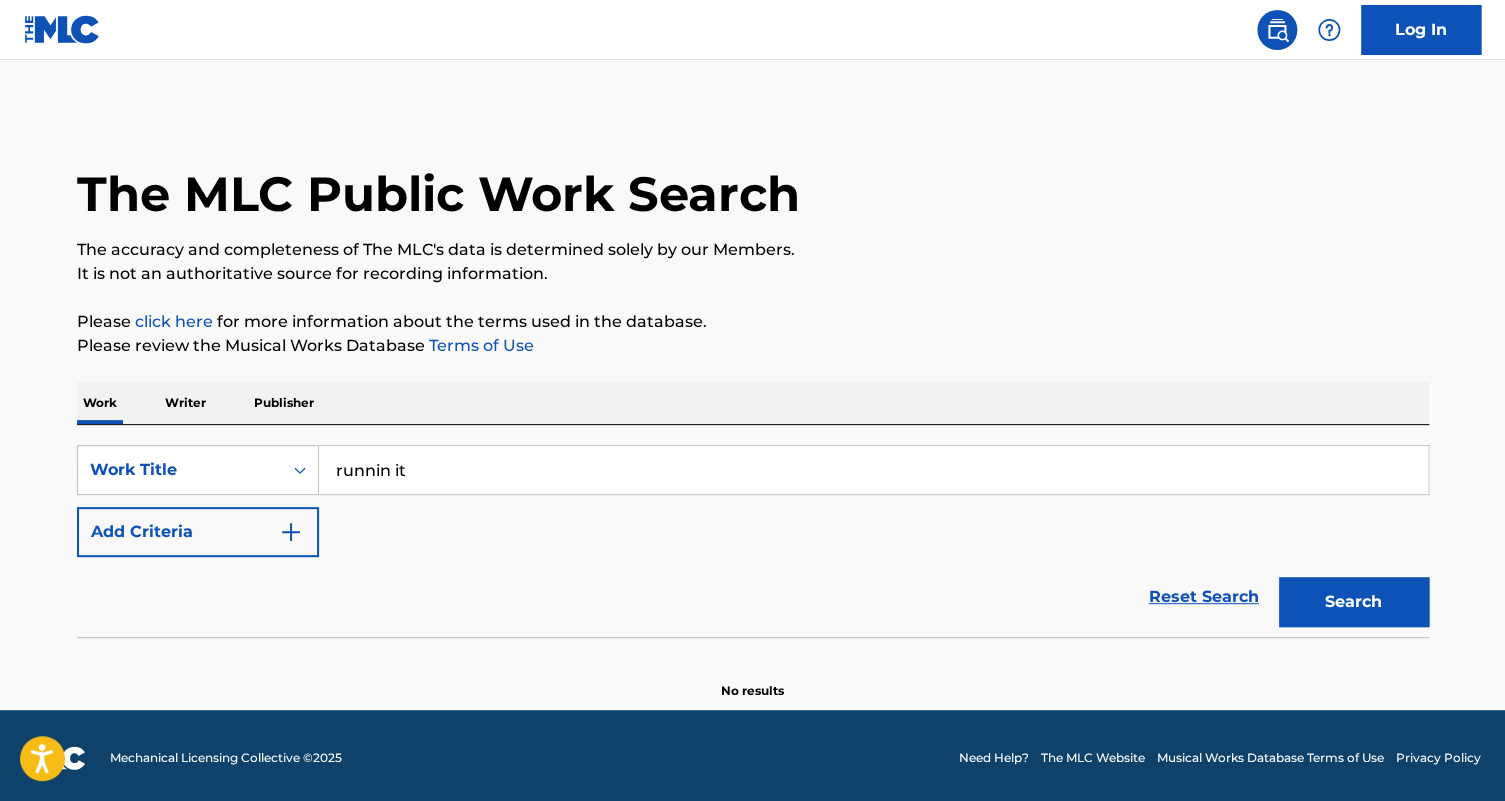 click on "Add Criteria" at bounding box center (198, 532) 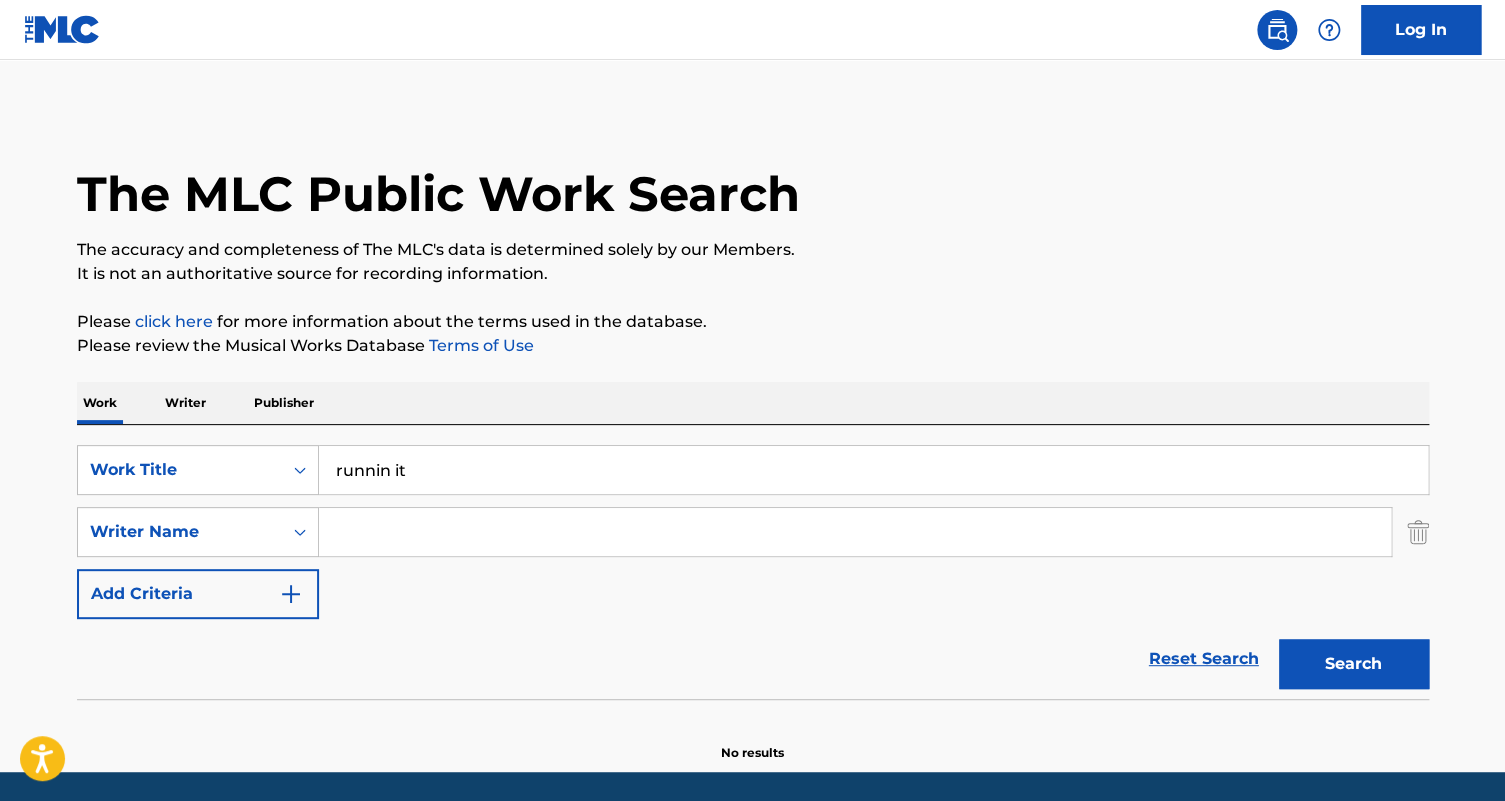 click at bounding box center [855, 532] 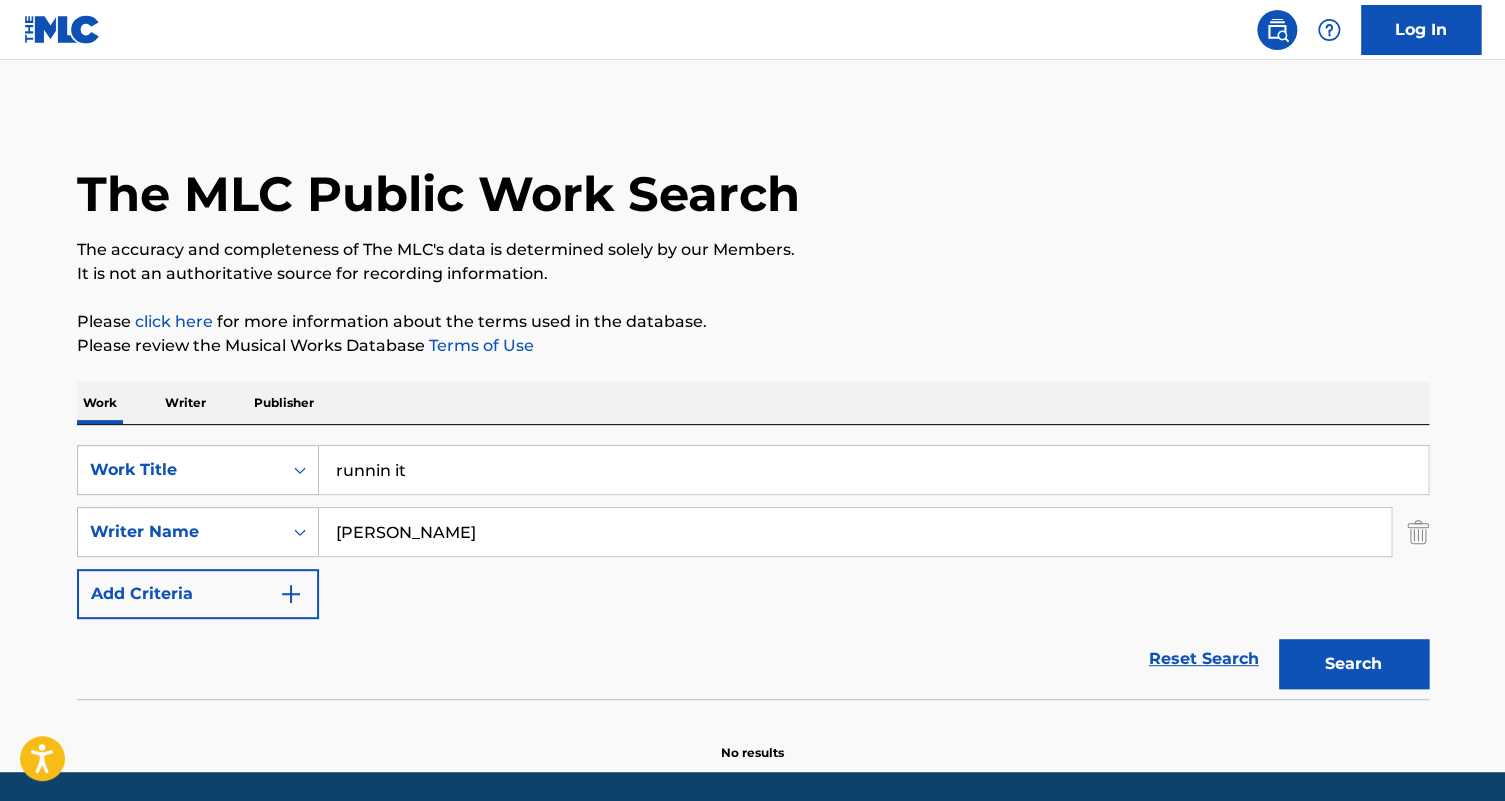 click on "Search" at bounding box center (1354, 664) 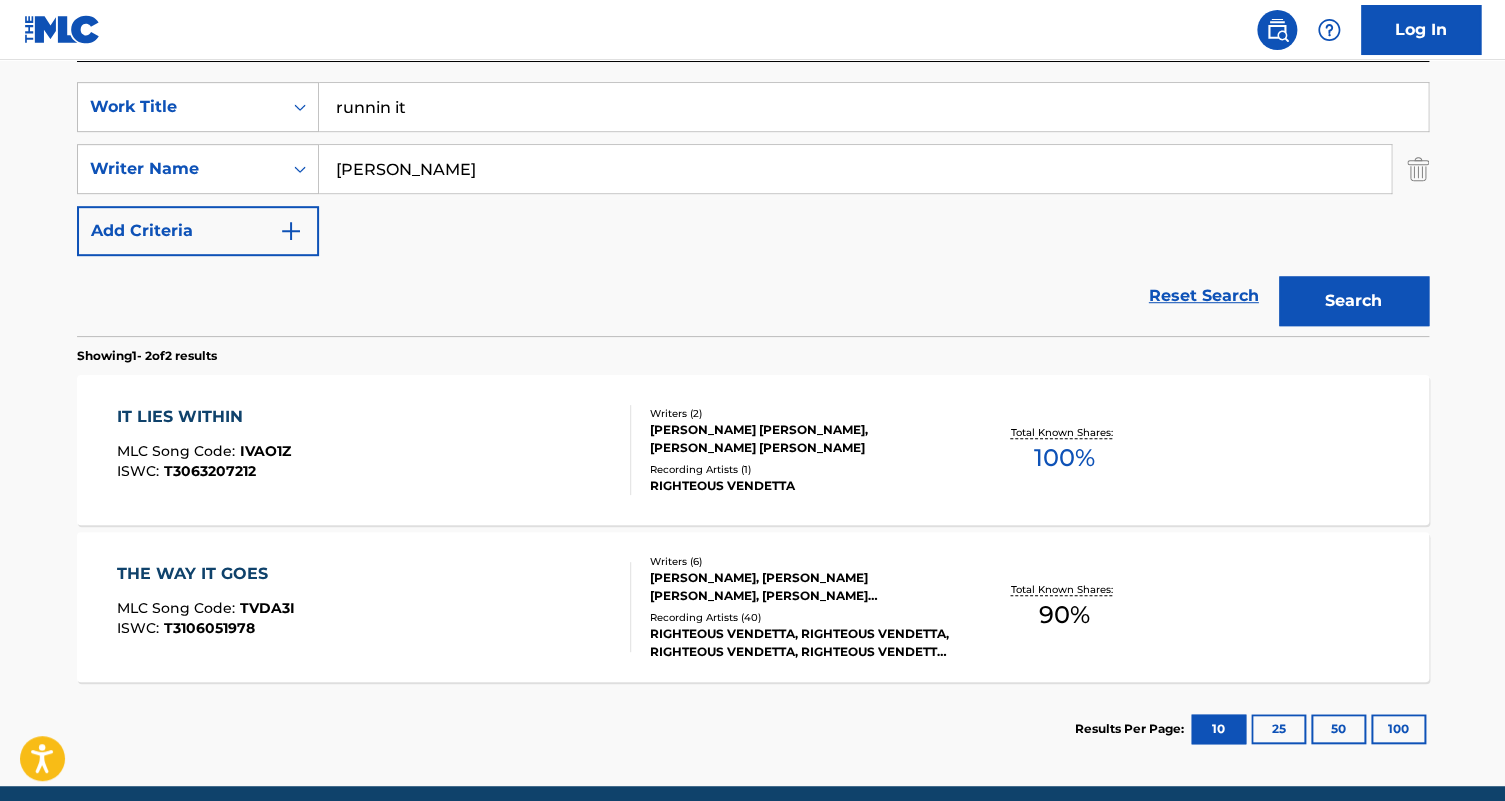 scroll, scrollTop: 272, scrollLeft: 0, axis: vertical 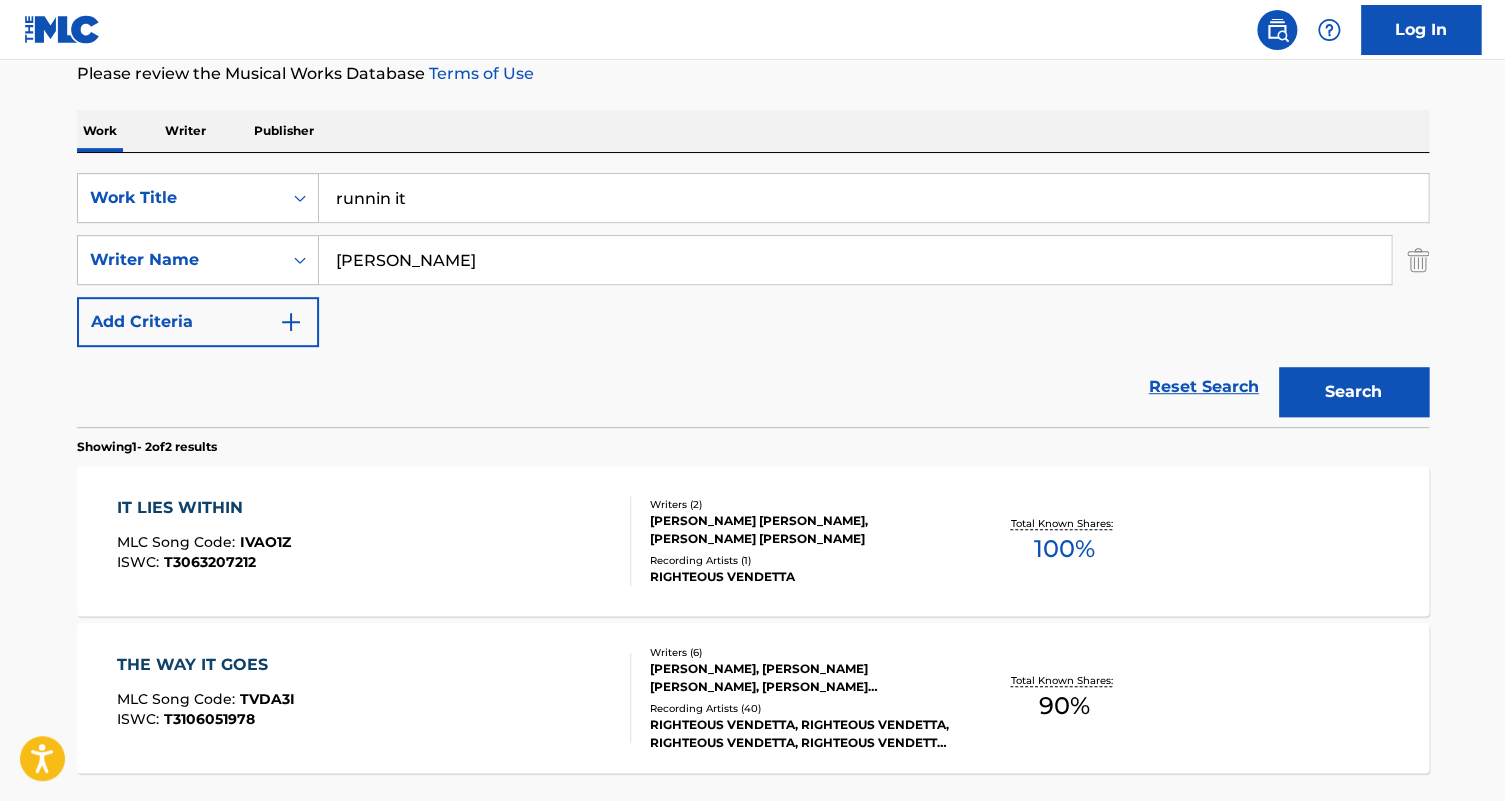 drag, startPoint x: 361, startPoint y: 260, endPoint x: 324, endPoint y: 260, distance: 37 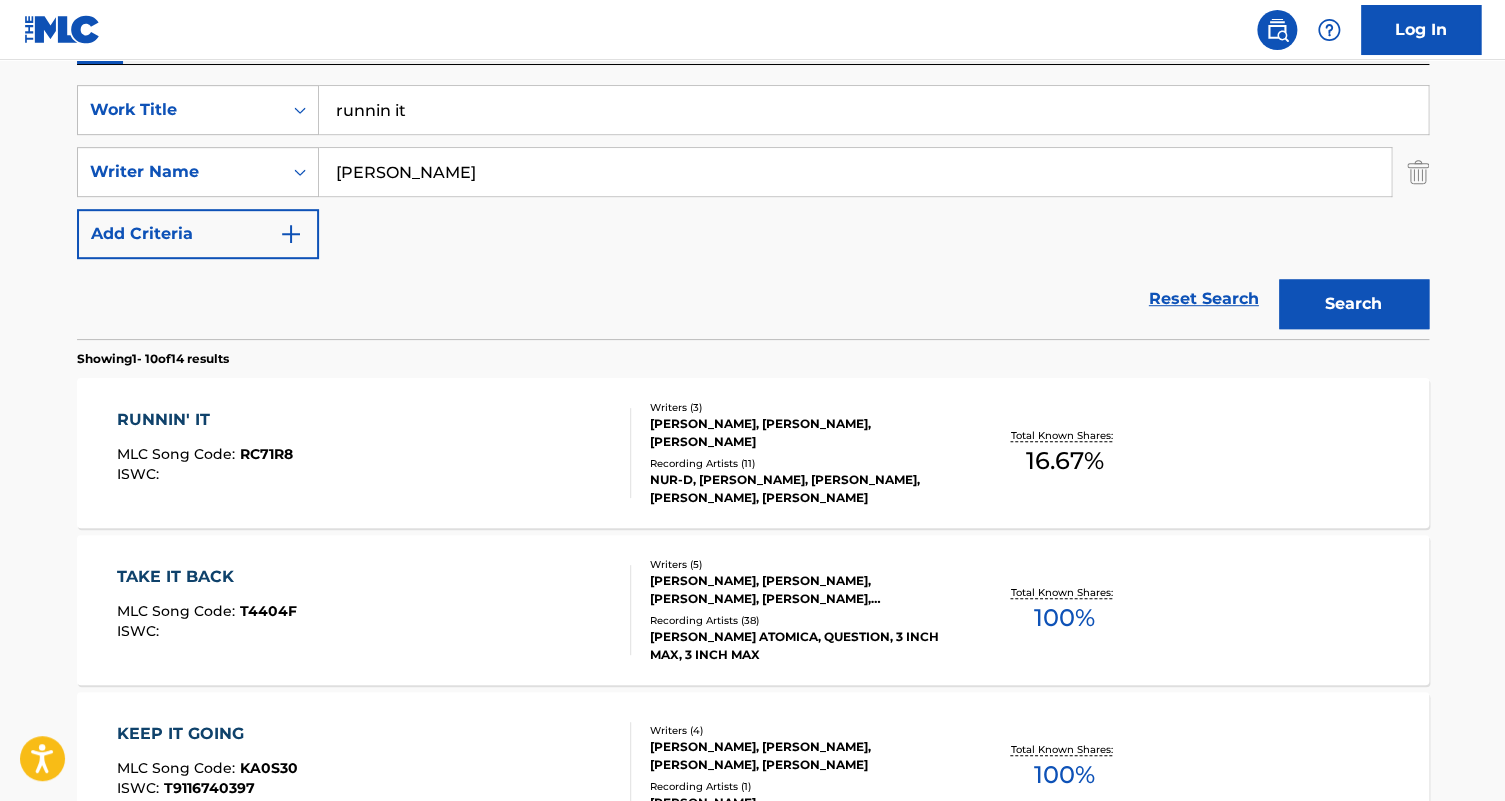 scroll, scrollTop: 363, scrollLeft: 0, axis: vertical 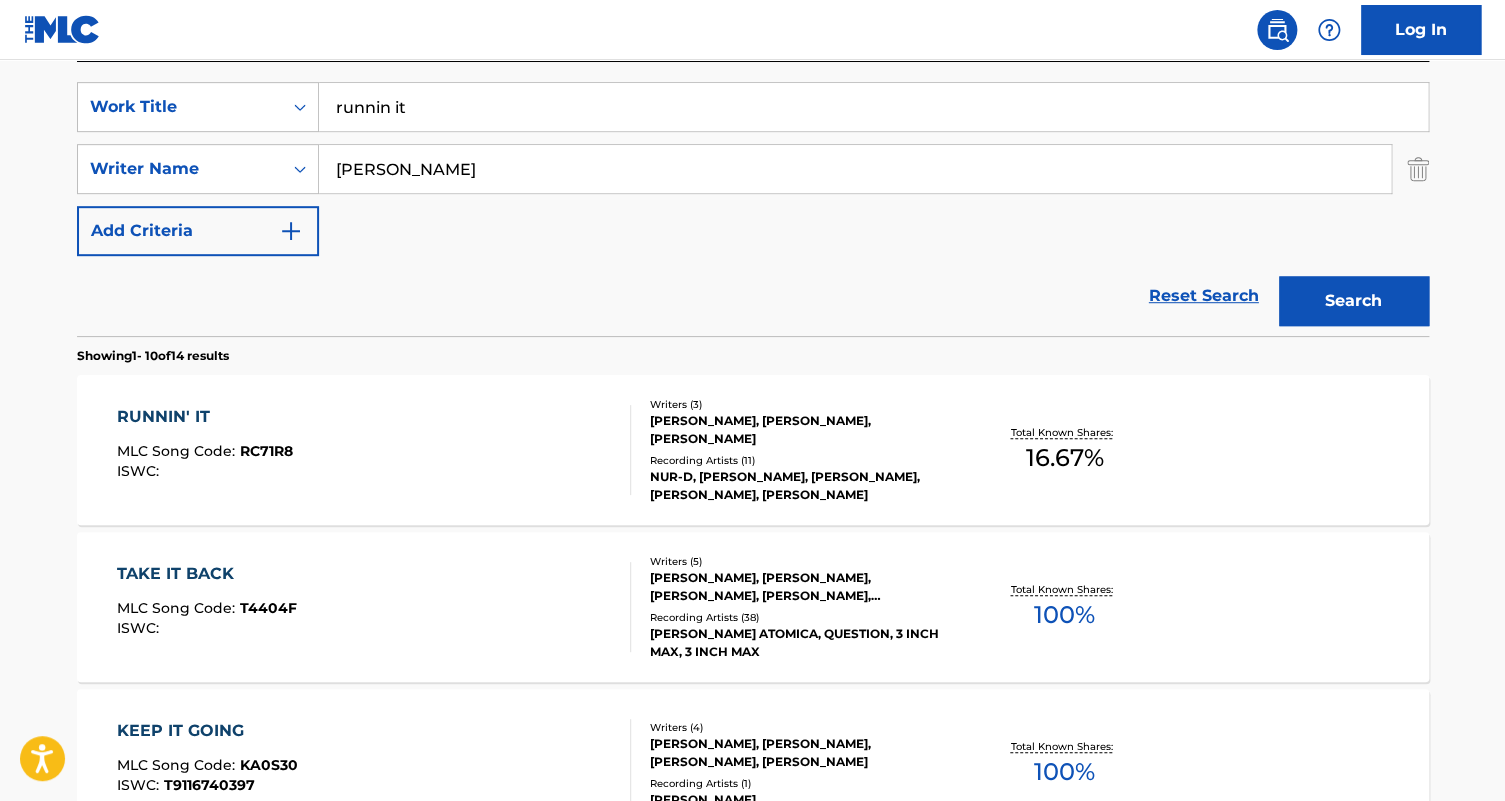 click on "RUNNIN' IT MLC Song Code : RC71R8 ISWC :" at bounding box center [374, 450] 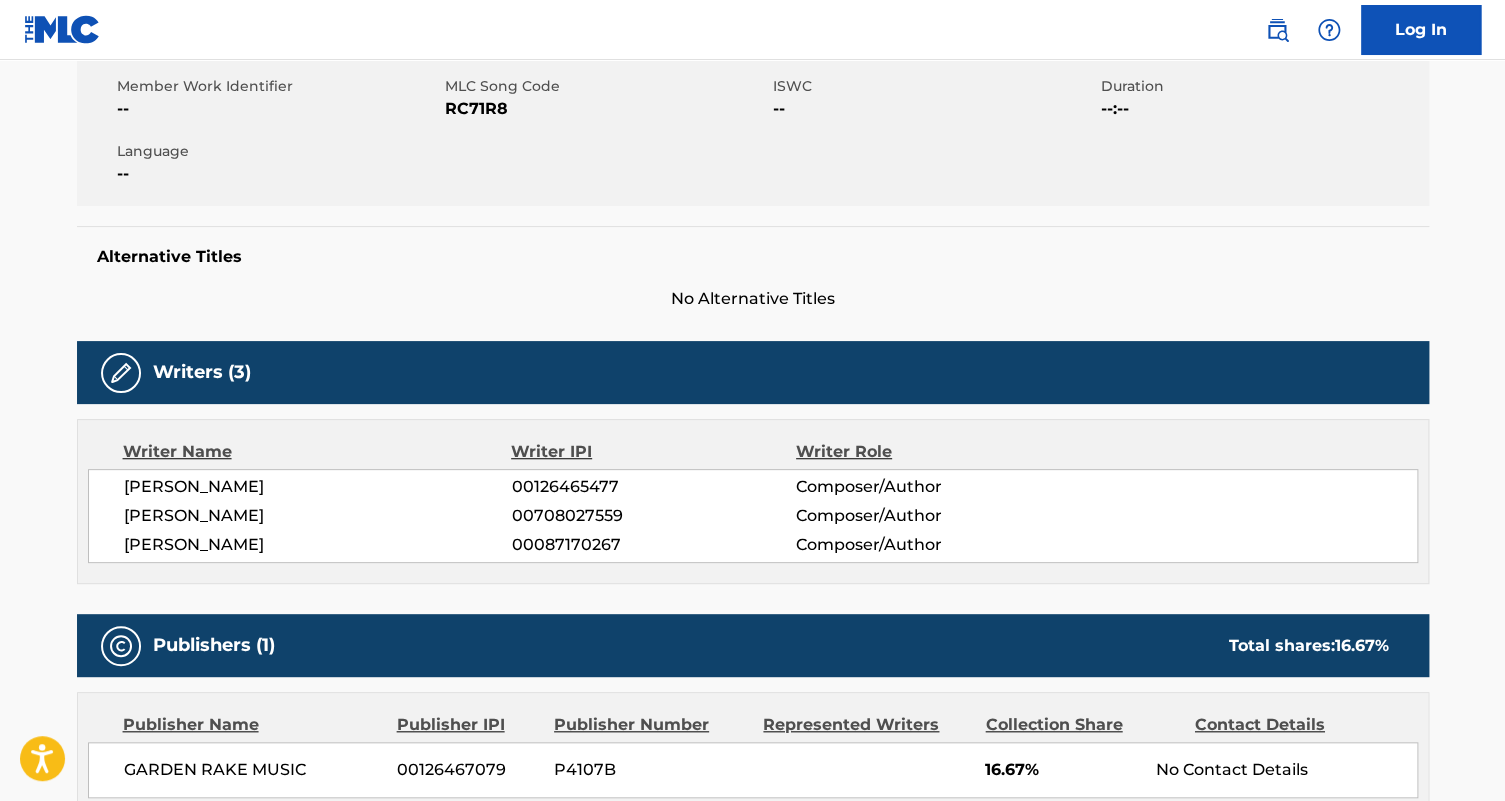 scroll, scrollTop: 0, scrollLeft: 0, axis: both 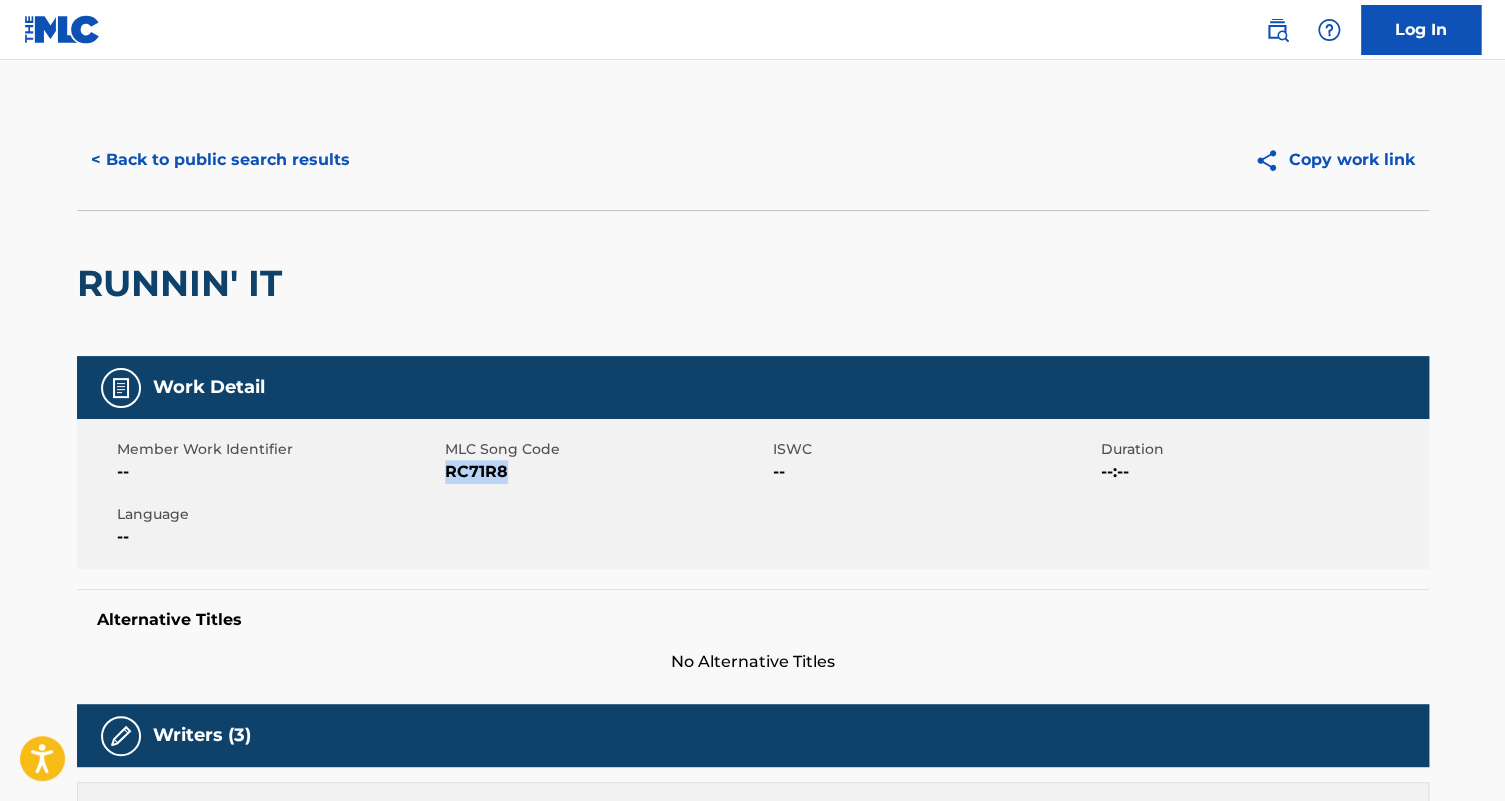 drag, startPoint x: 520, startPoint y: 476, endPoint x: 447, endPoint y: 470, distance: 73.24616 